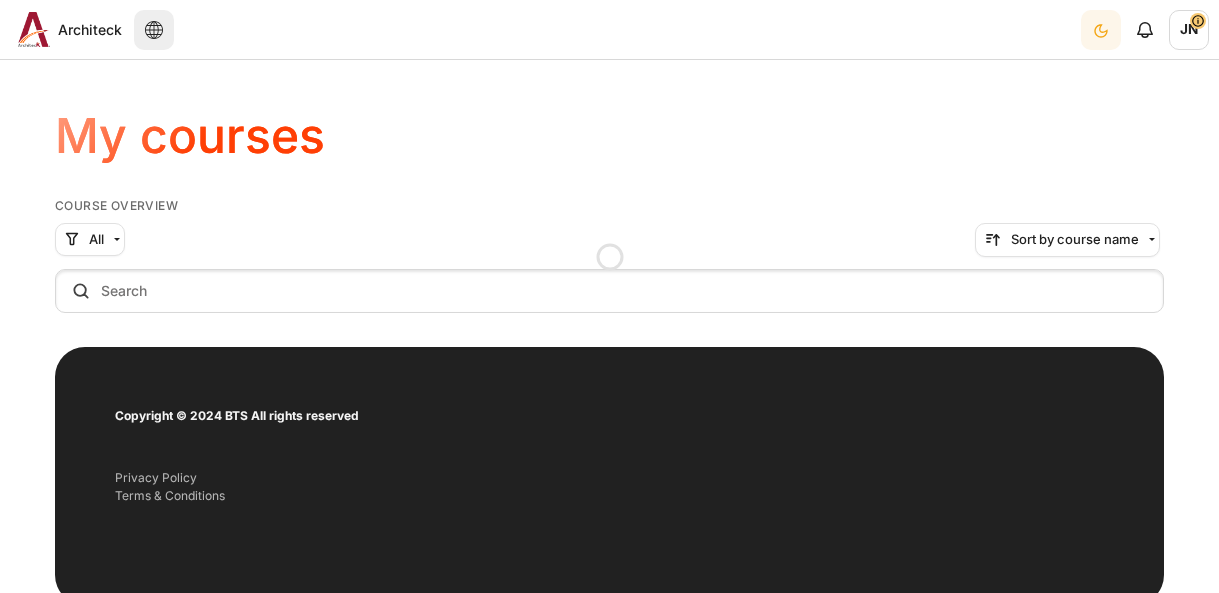scroll, scrollTop: 0, scrollLeft: 0, axis: both 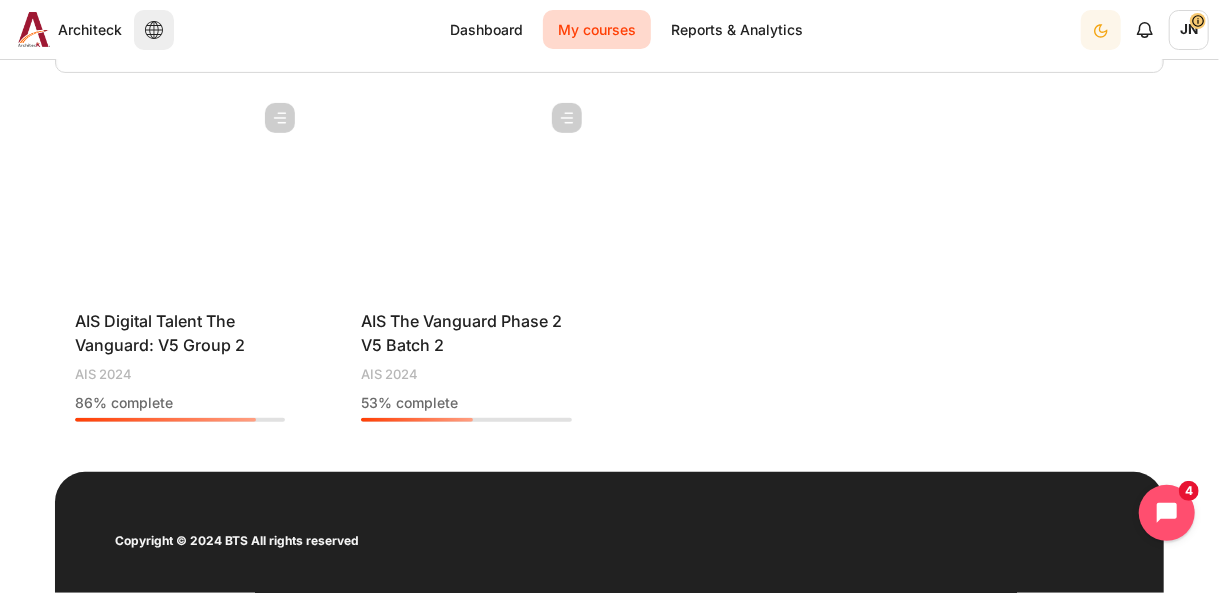 click at bounding box center [466, 193] 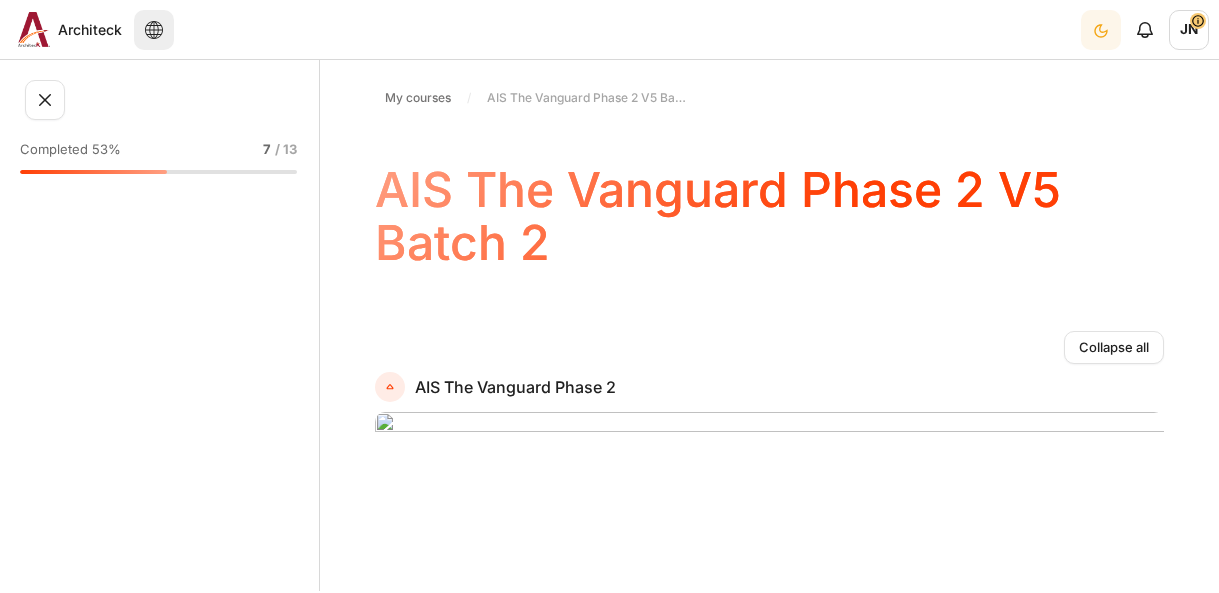 scroll, scrollTop: 0, scrollLeft: 0, axis: both 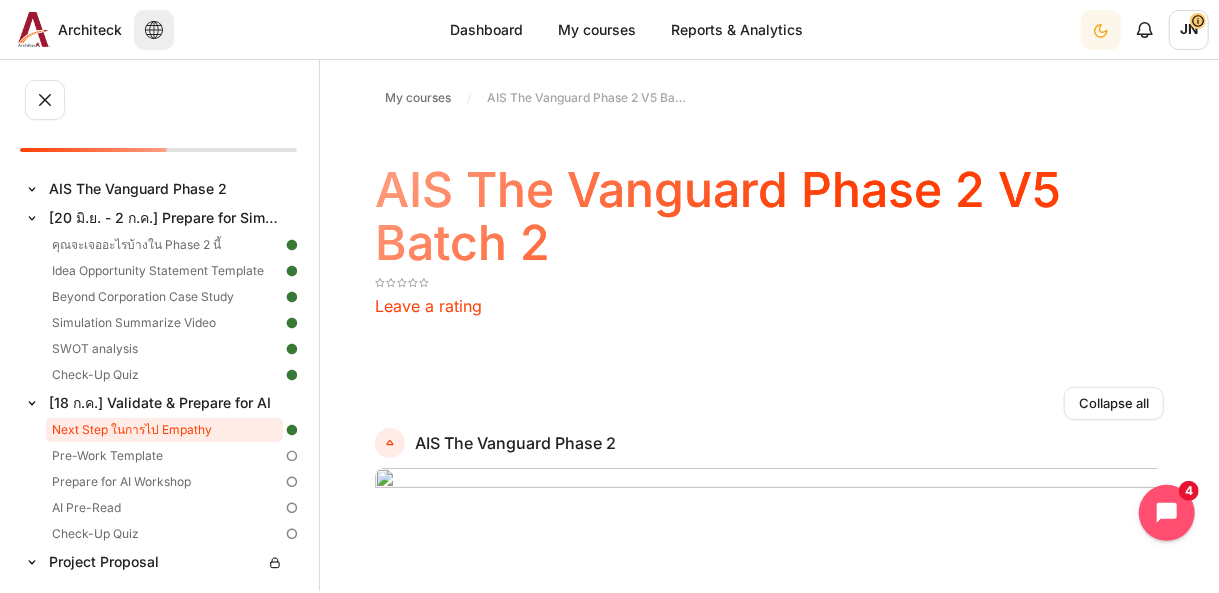 drag, startPoint x: 159, startPoint y: 433, endPoint x: 180, endPoint y: 436, distance: 21.213203 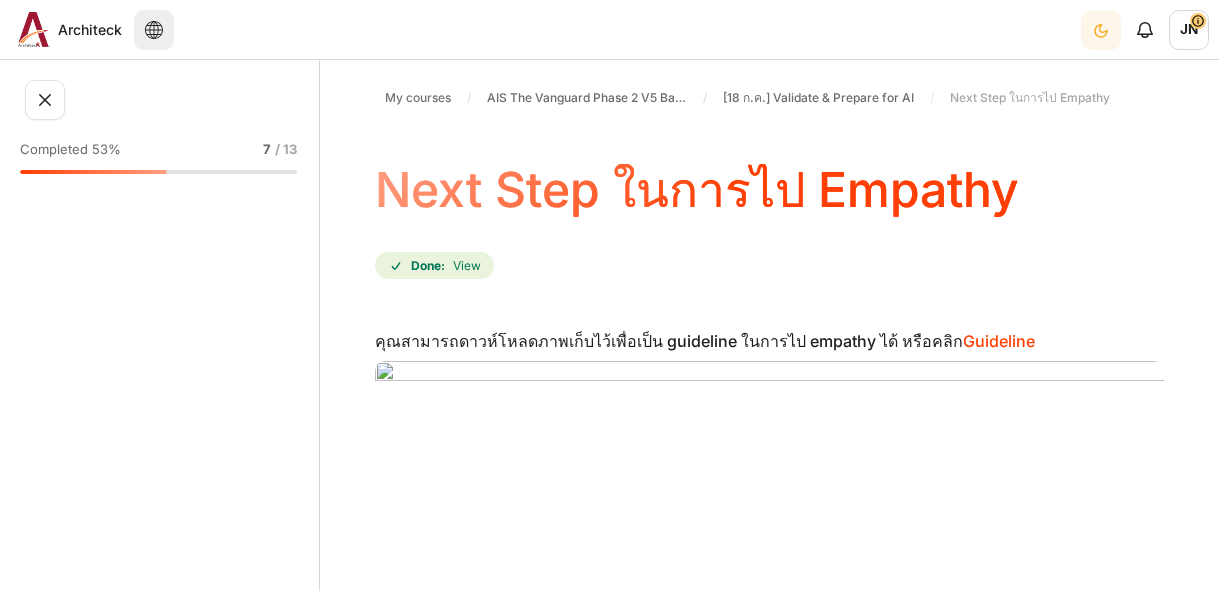 scroll, scrollTop: 0, scrollLeft: 0, axis: both 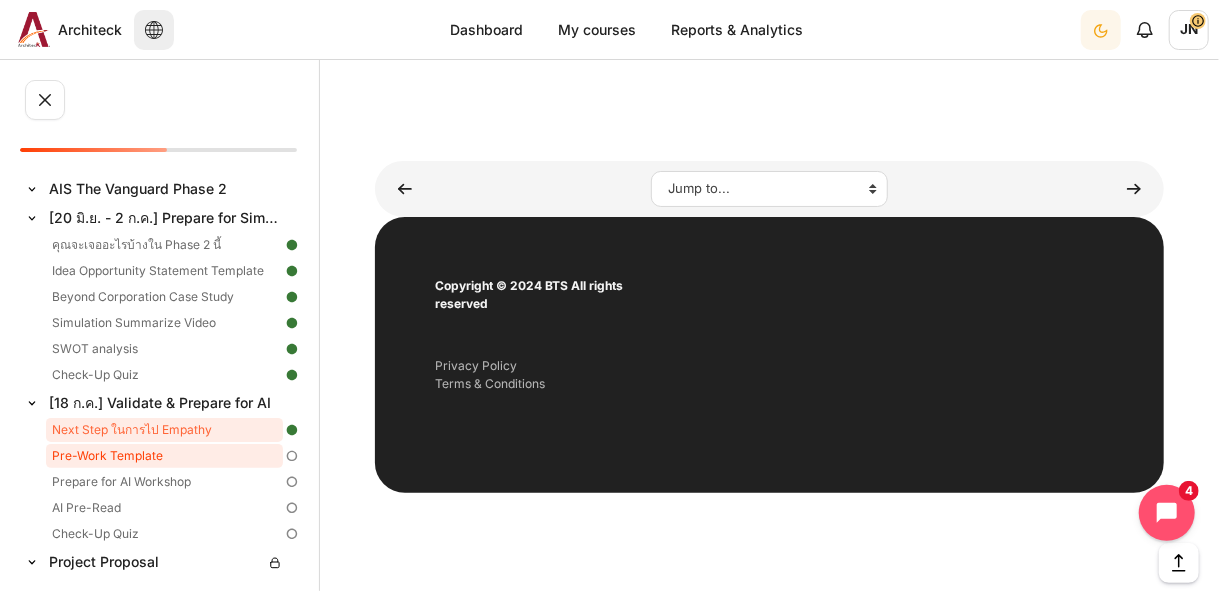 click on "Pre-Work Template" at bounding box center [164, 456] 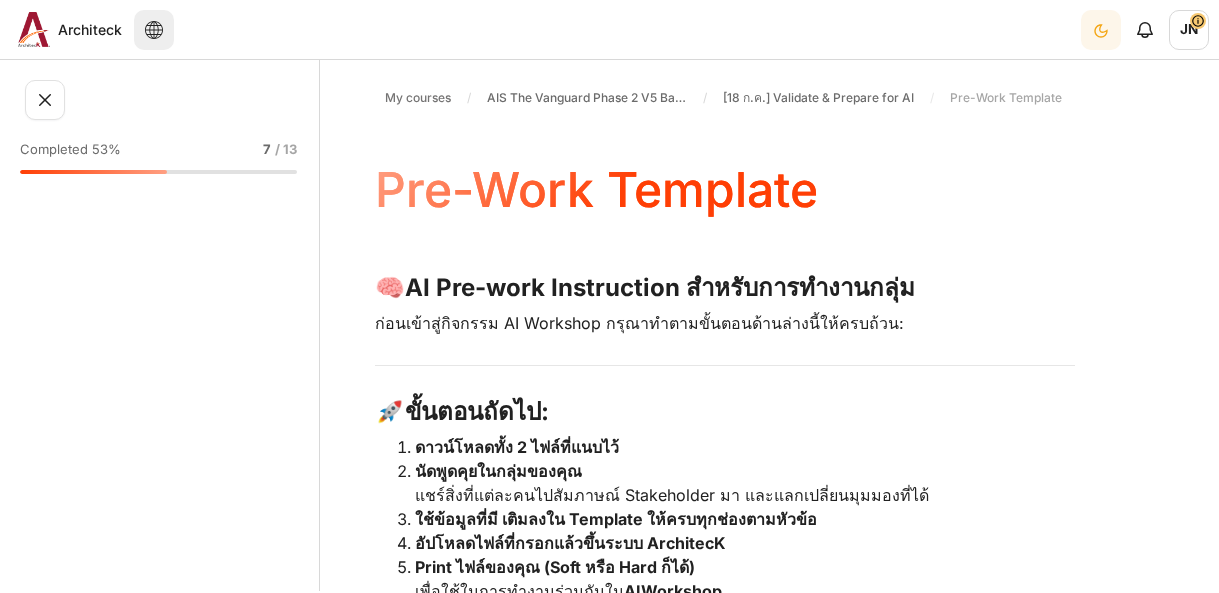scroll, scrollTop: 0, scrollLeft: 0, axis: both 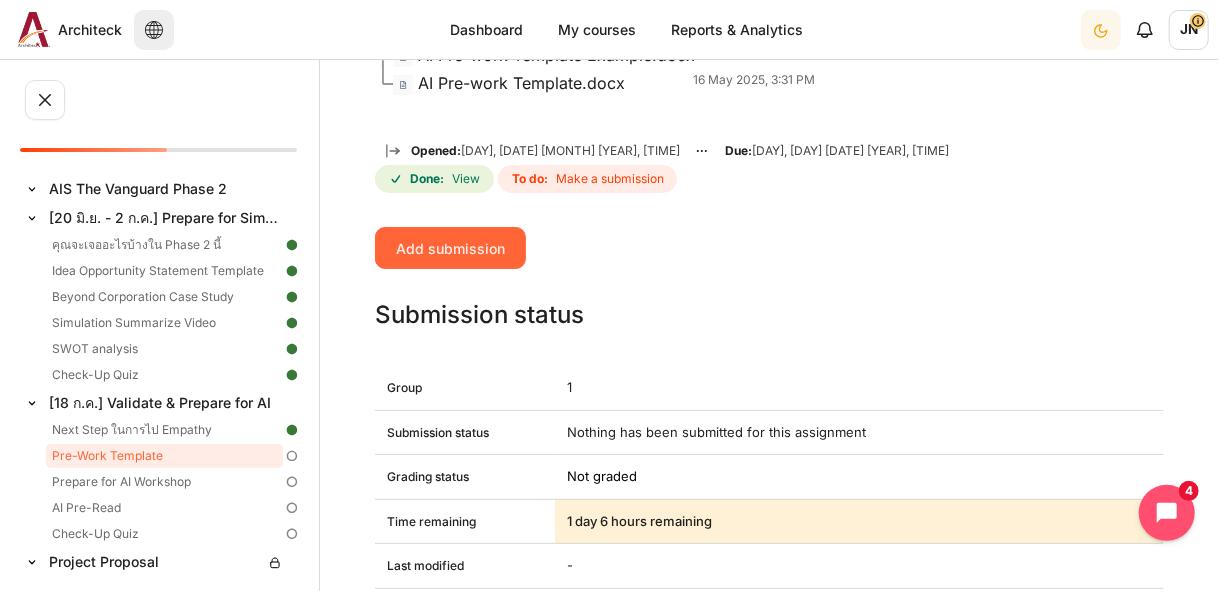 click on "Add submission" at bounding box center (450, 248) 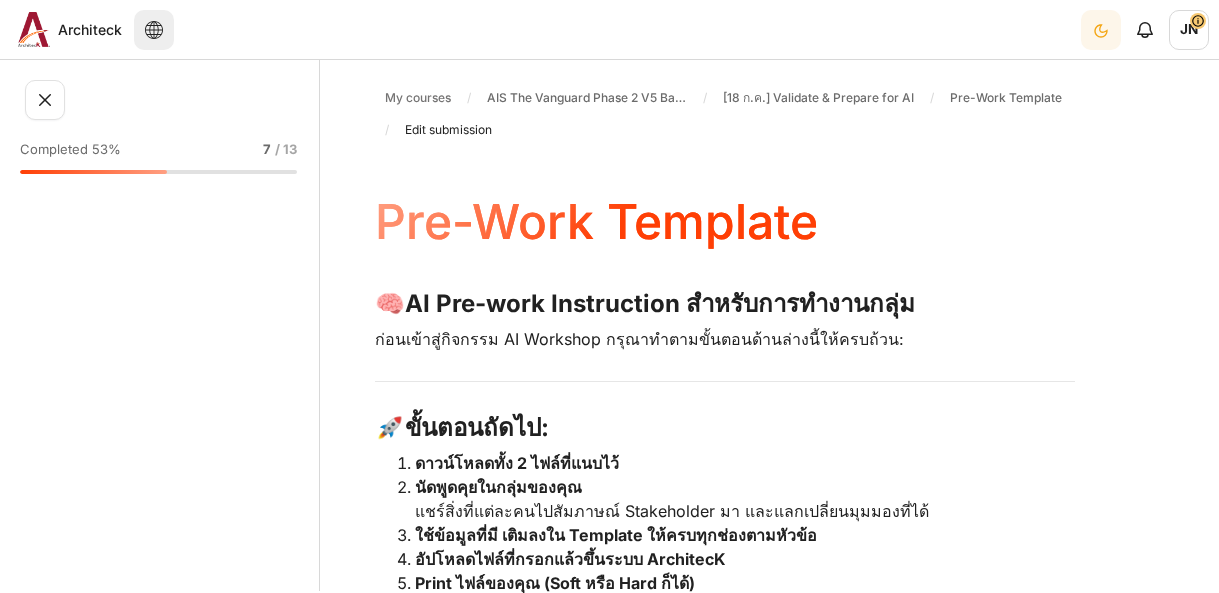 scroll, scrollTop: 0, scrollLeft: 0, axis: both 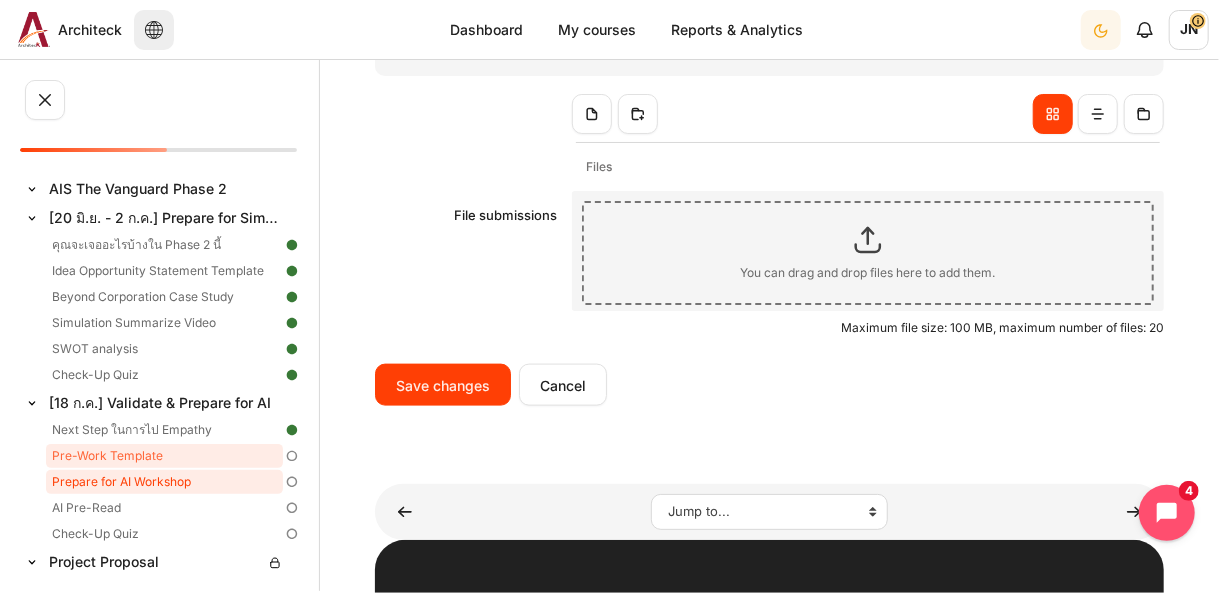 click on "Prepare for AI Workshop" at bounding box center [164, 482] 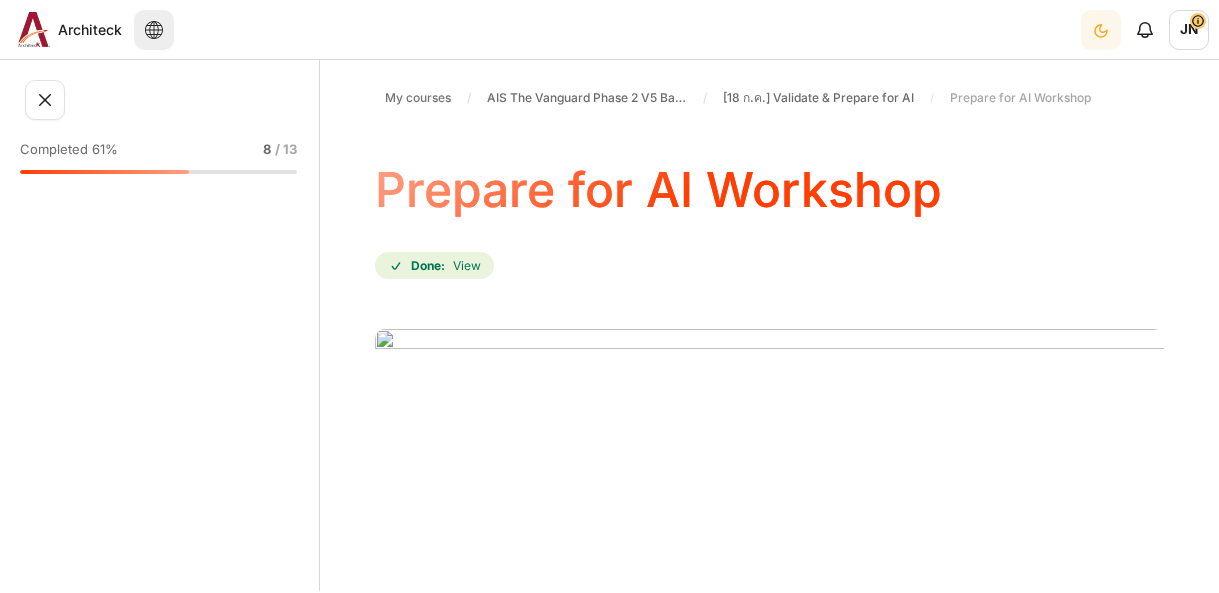 scroll, scrollTop: 0, scrollLeft: 0, axis: both 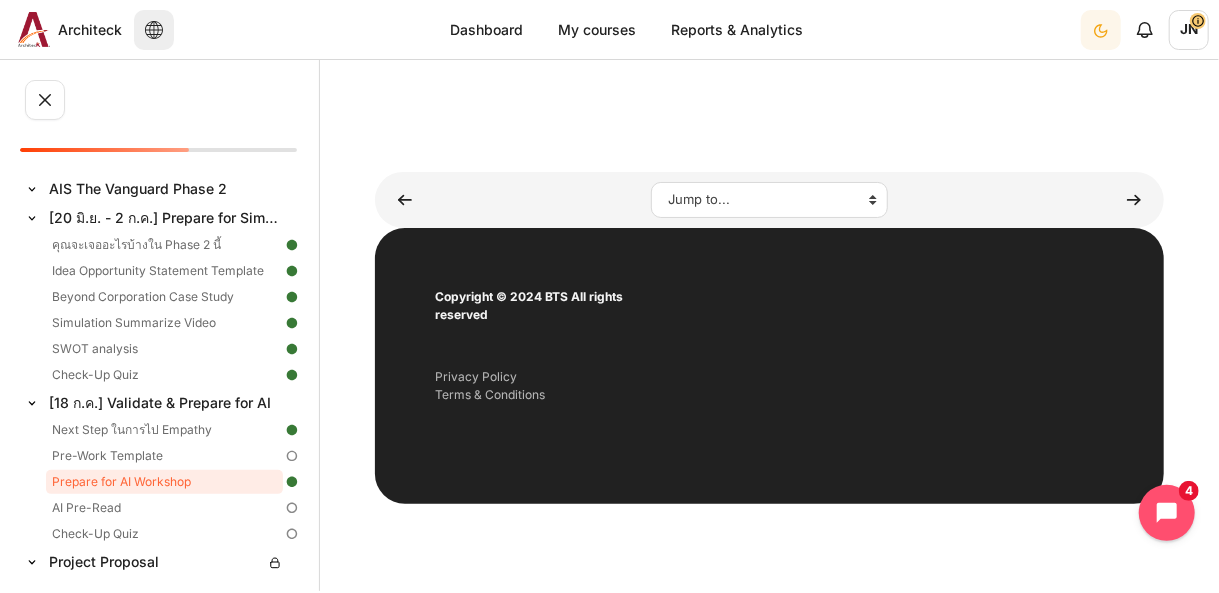 click at bounding box center (292, 508) 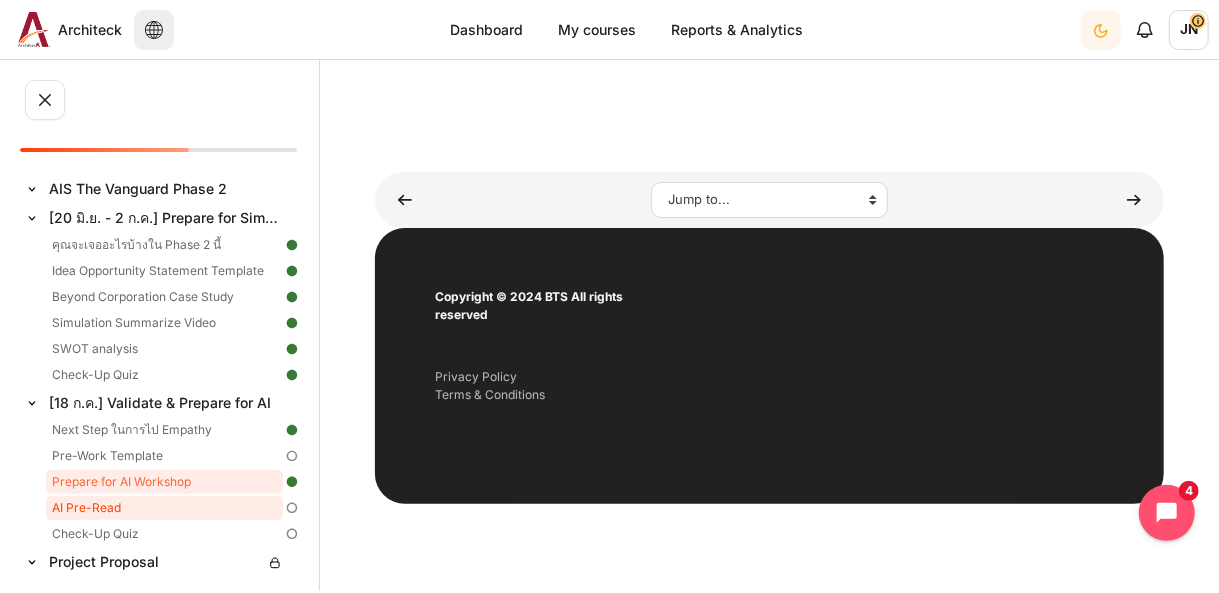 click on "AI Pre-Read" at bounding box center [164, 508] 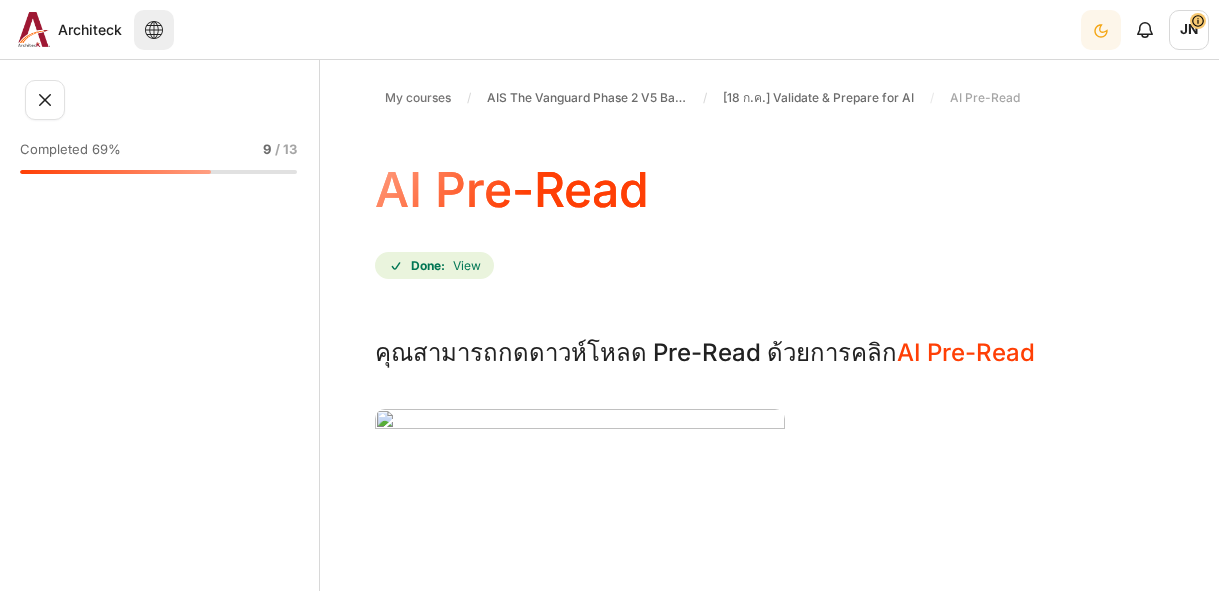 scroll, scrollTop: 0, scrollLeft: 0, axis: both 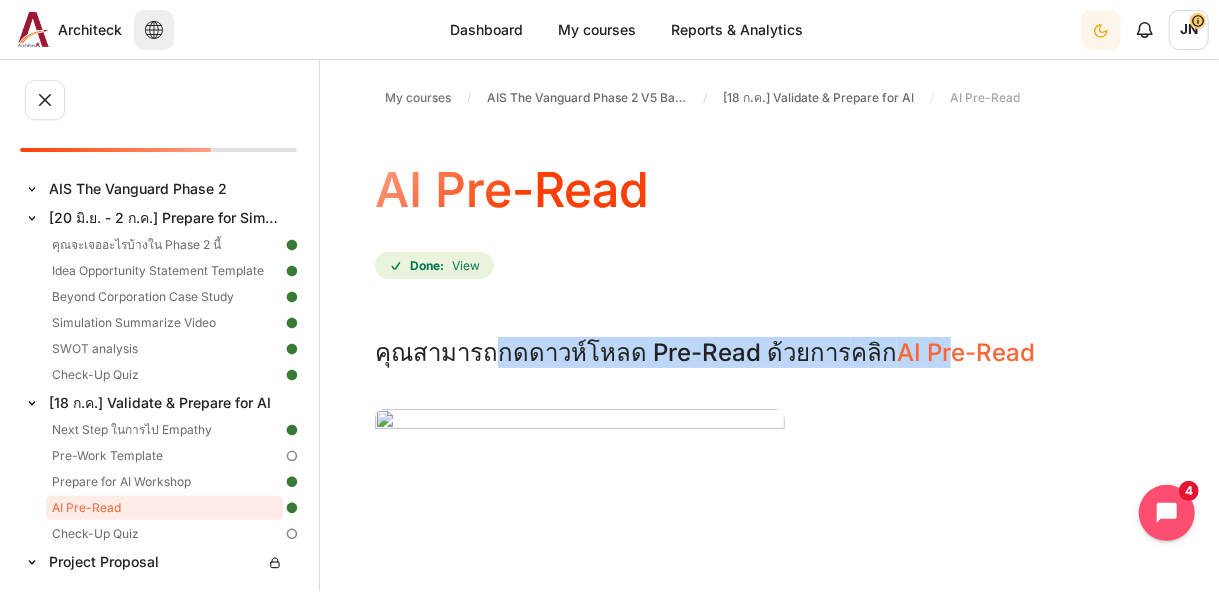 drag, startPoint x: 497, startPoint y: 352, endPoint x: 927, endPoint y: 352, distance: 430 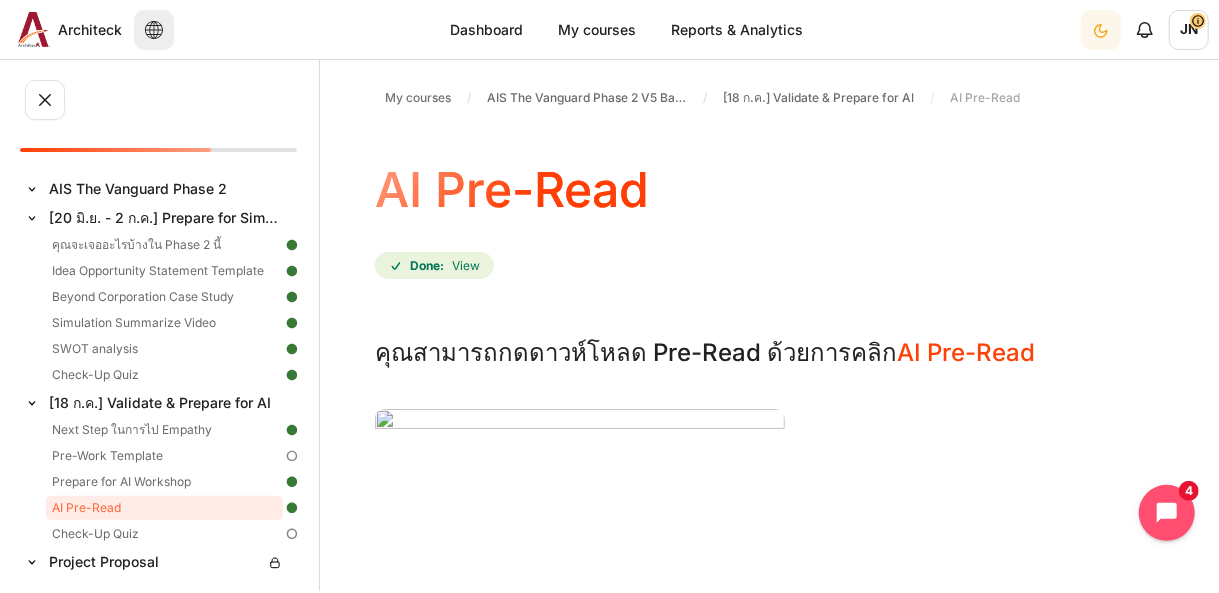drag, startPoint x: 927, startPoint y: 352, endPoint x: 1082, endPoint y: 358, distance: 155.11609 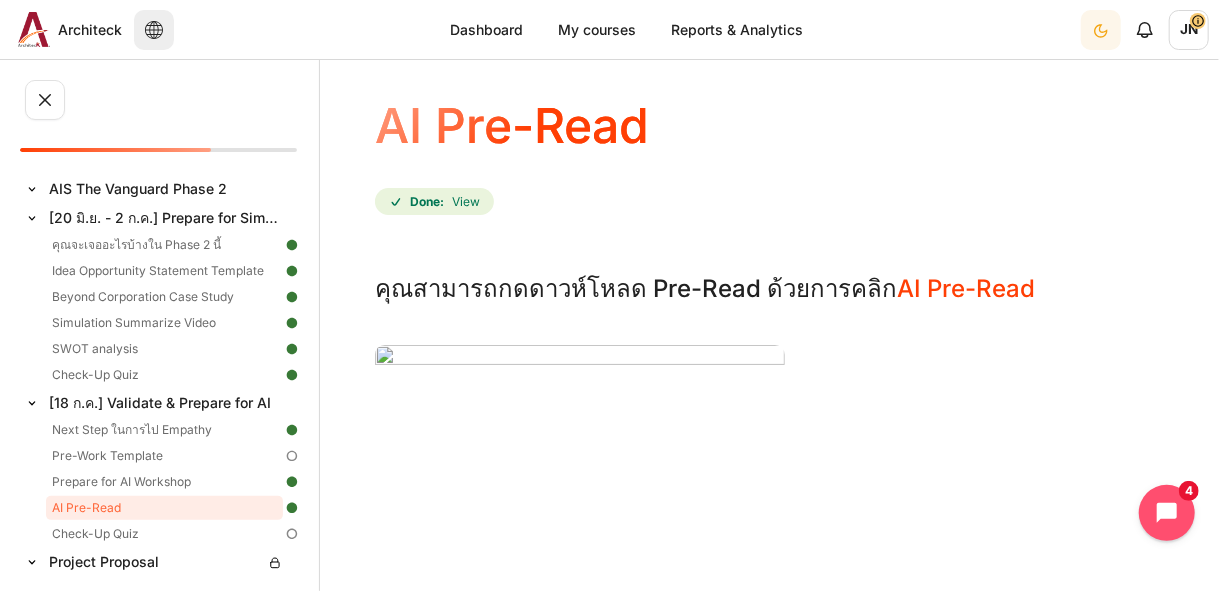 scroll, scrollTop: 80, scrollLeft: 0, axis: vertical 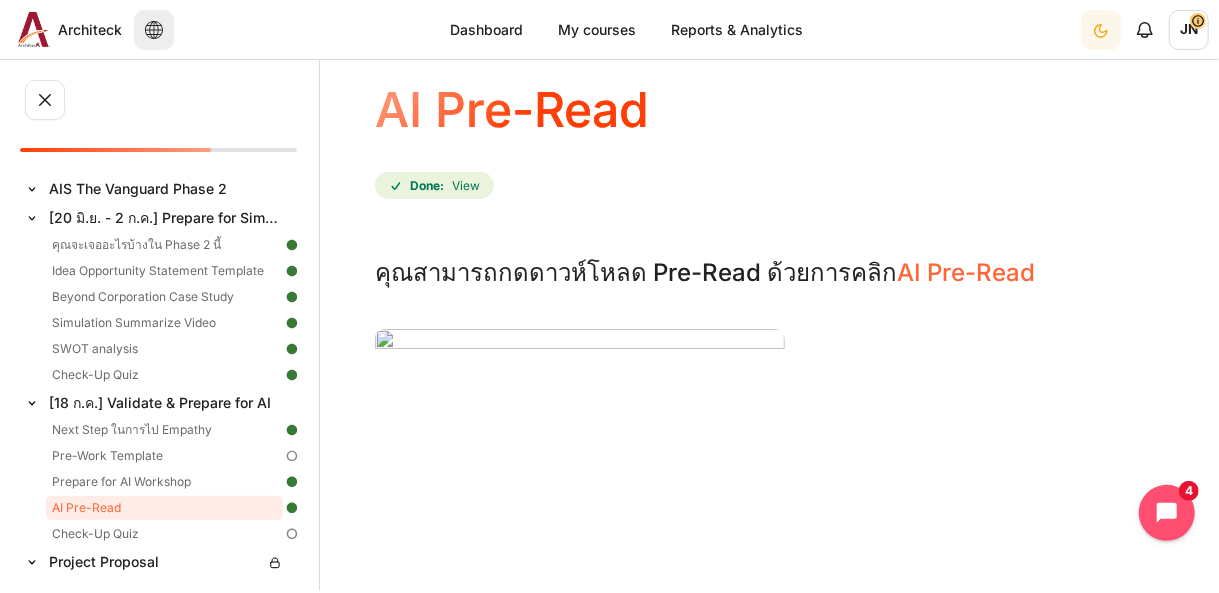 click on "AI Pre-Read" at bounding box center (966, 272) 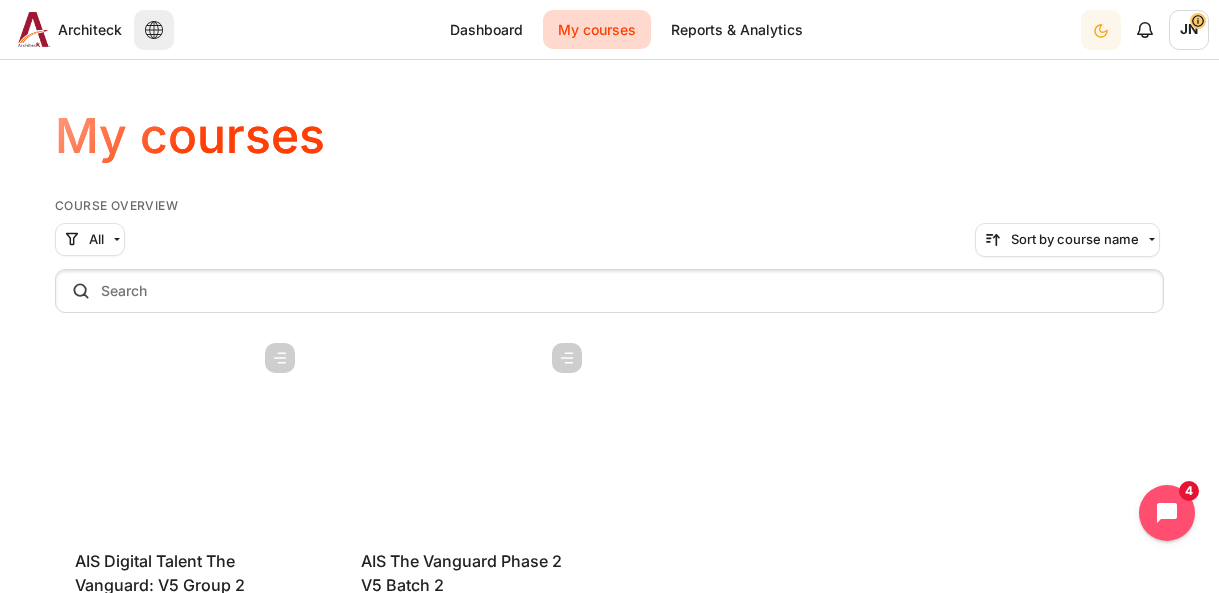 scroll, scrollTop: 0, scrollLeft: 0, axis: both 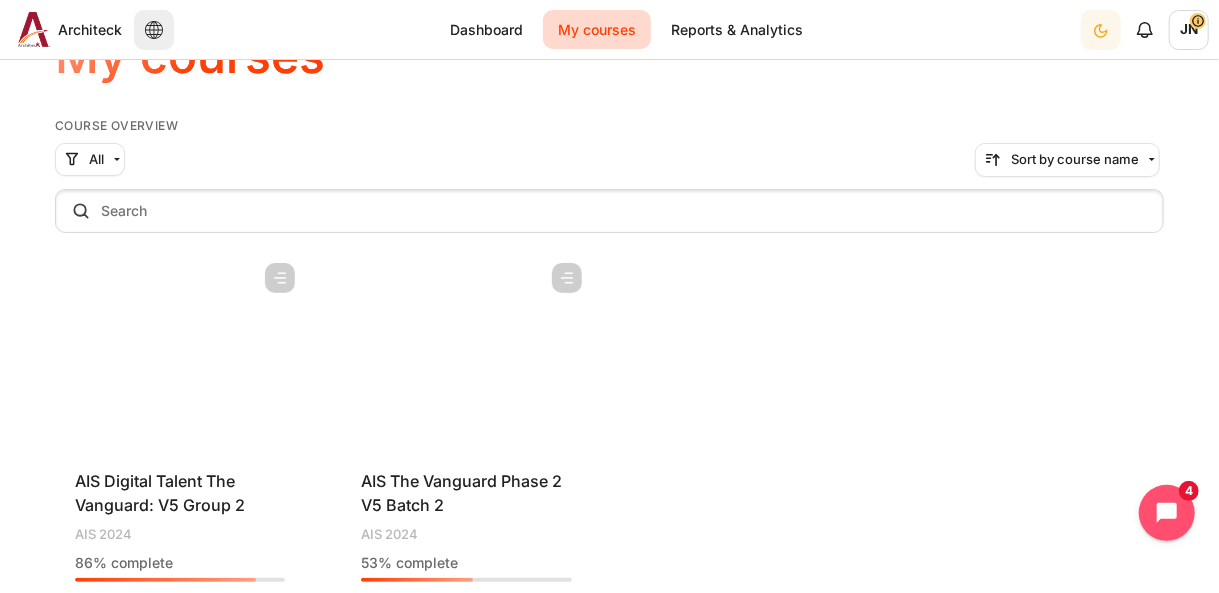 click at bounding box center [466, 353] 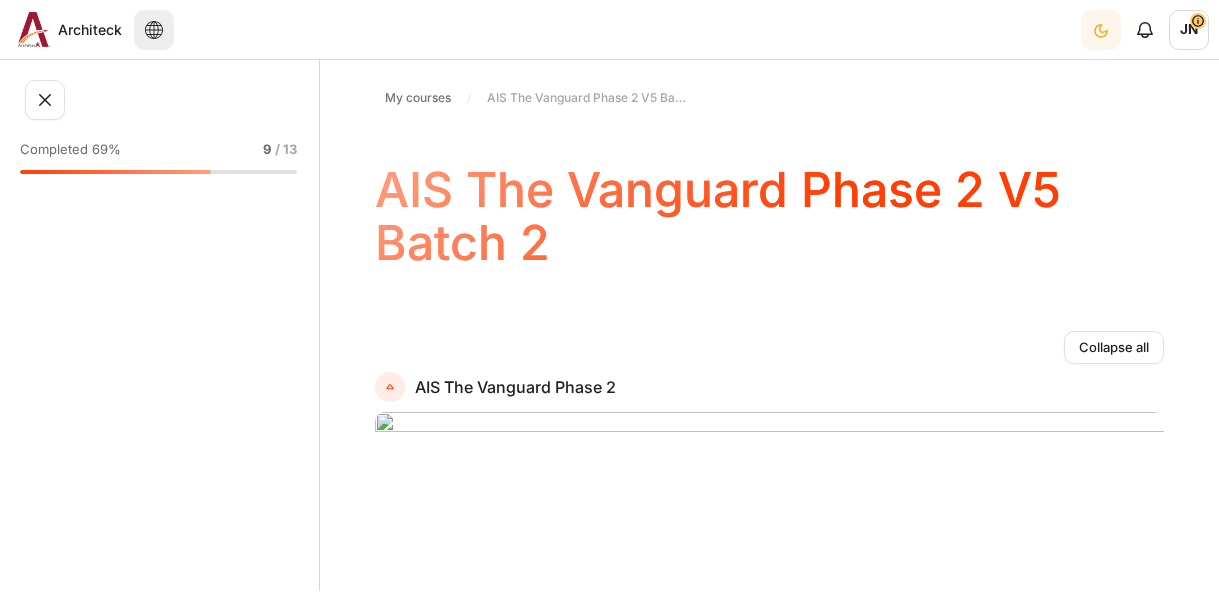 scroll, scrollTop: 0, scrollLeft: 0, axis: both 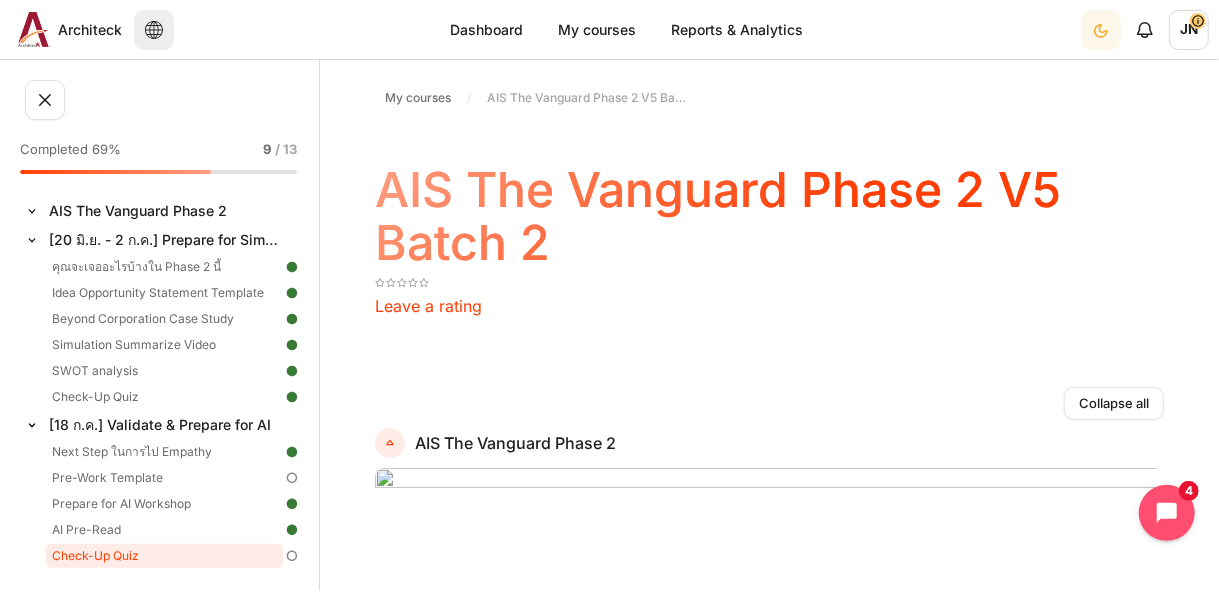 click on "Check-Up Quiz" at bounding box center (164, 556) 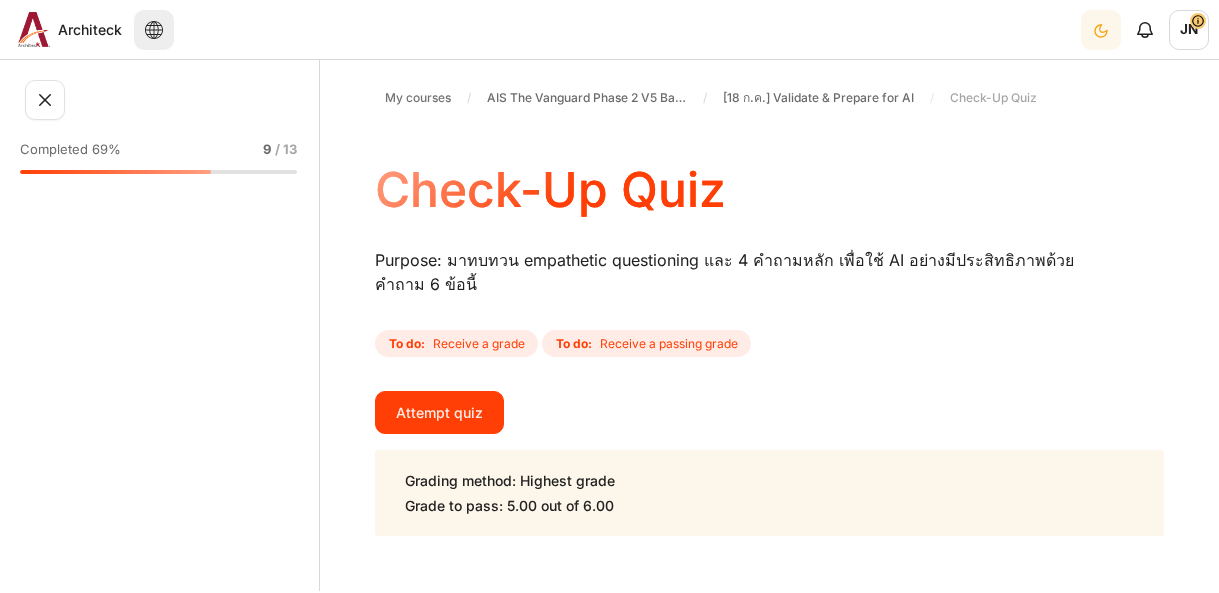 scroll, scrollTop: 0, scrollLeft: 0, axis: both 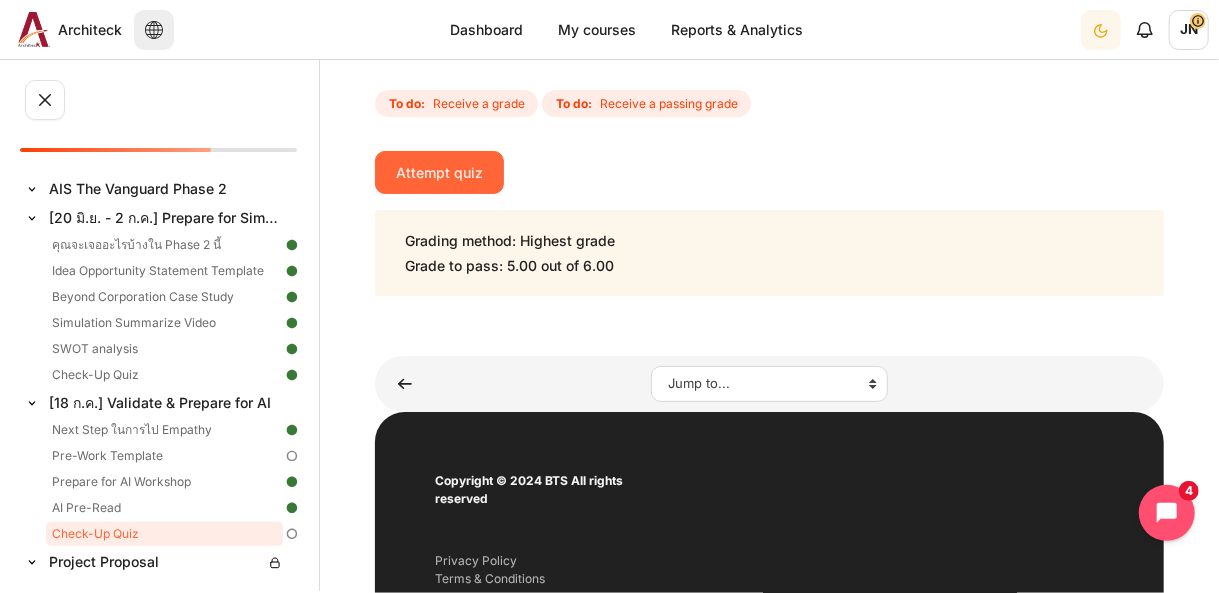 click on "Attempt quiz" at bounding box center (439, 172) 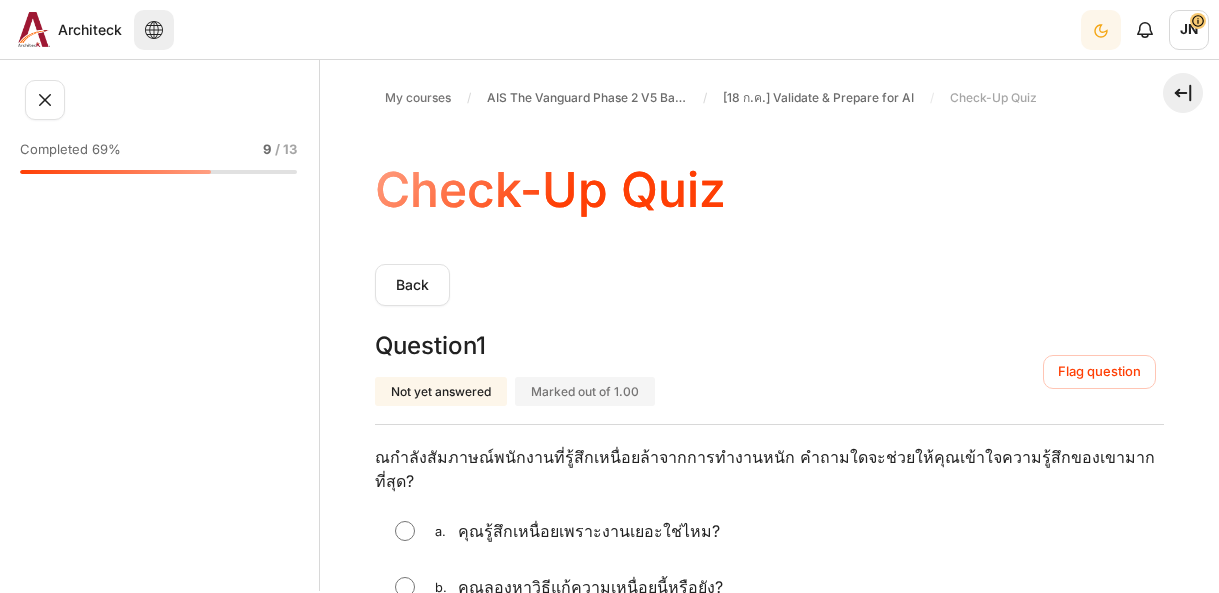 scroll, scrollTop: 0, scrollLeft: 0, axis: both 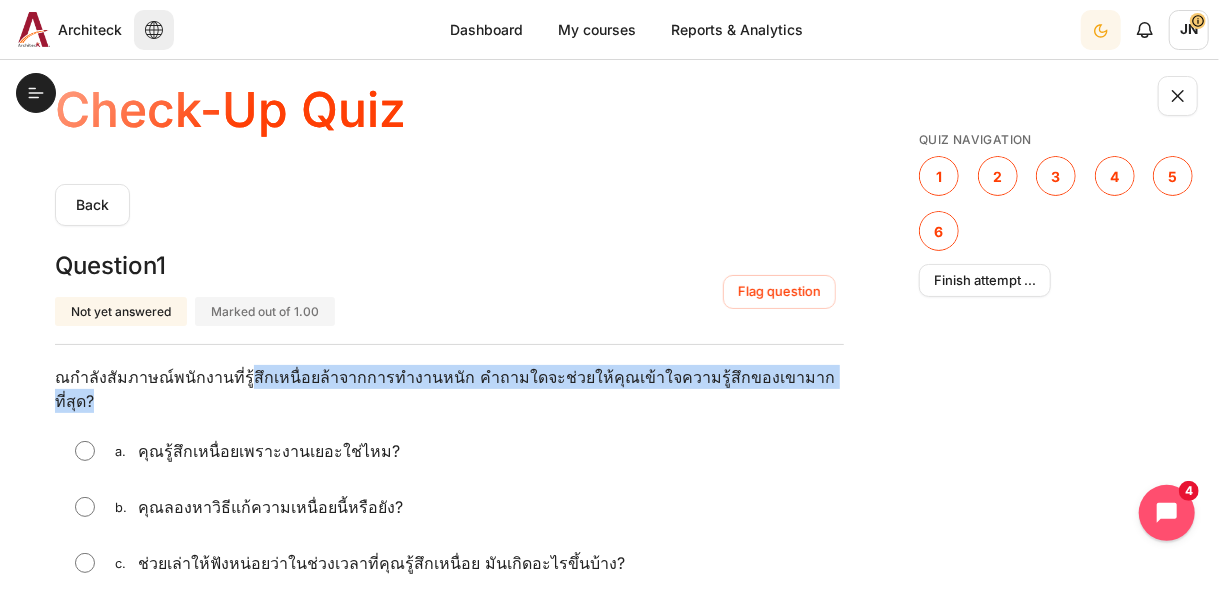 drag, startPoint x: 261, startPoint y: 378, endPoint x: 816, endPoint y: 381, distance: 555.0081 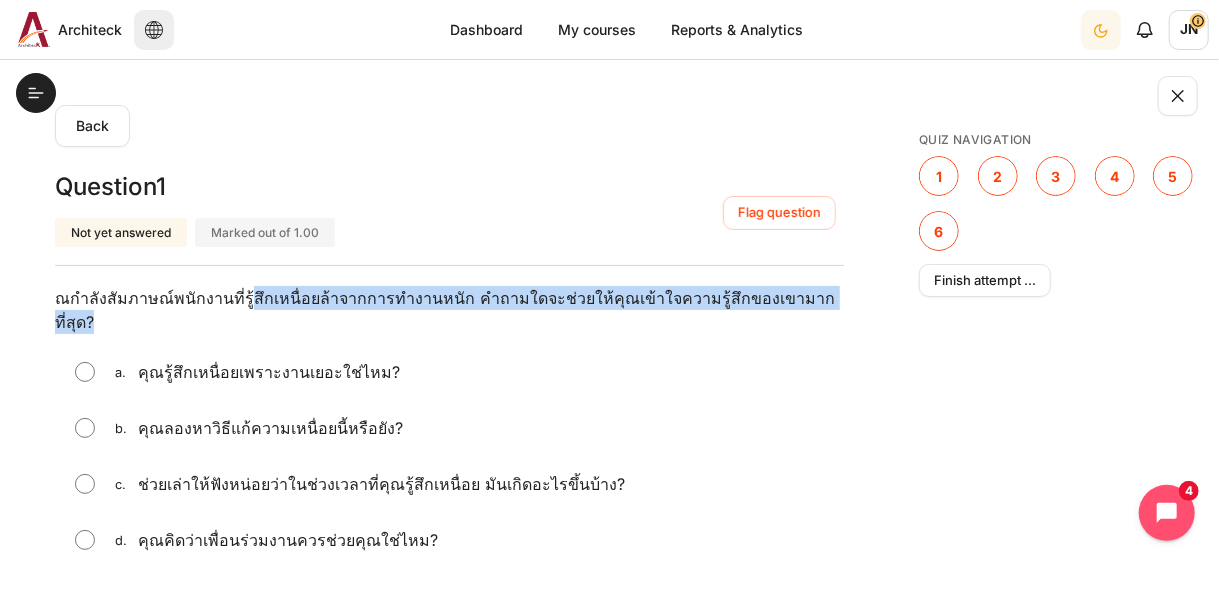 scroll, scrollTop: 160, scrollLeft: 0, axis: vertical 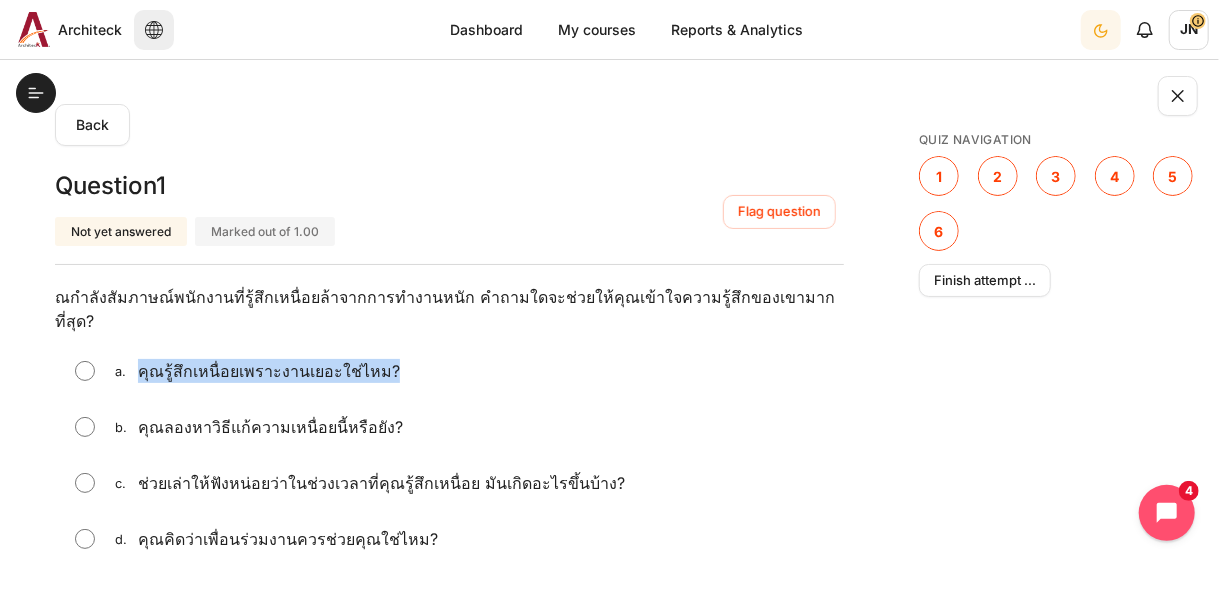 drag, startPoint x: 154, startPoint y: 348, endPoint x: 394, endPoint y: 348, distance: 240 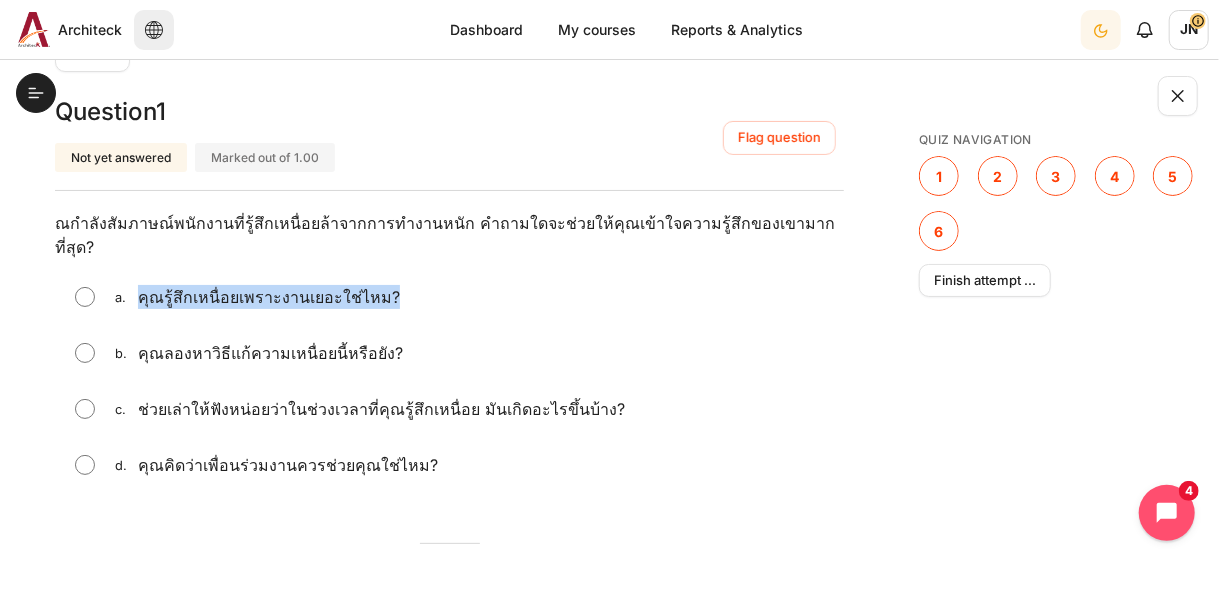 scroll, scrollTop: 240, scrollLeft: 0, axis: vertical 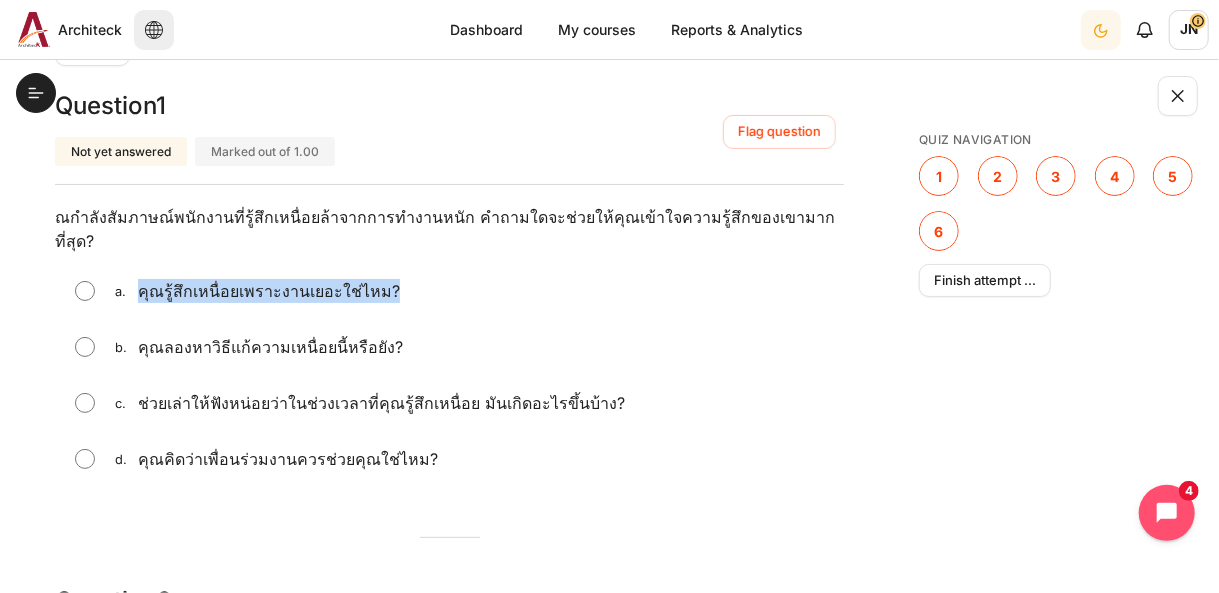 click at bounding box center [85, 403] 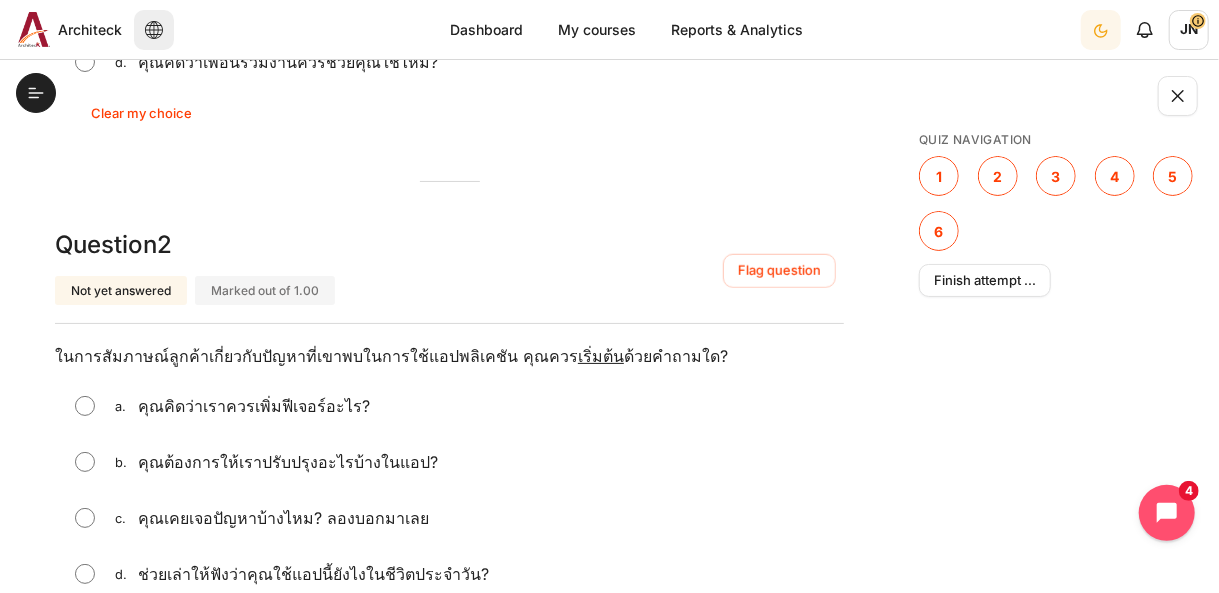 scroll, scrollTop: 640, scrollLeft: 0, axis: vertical 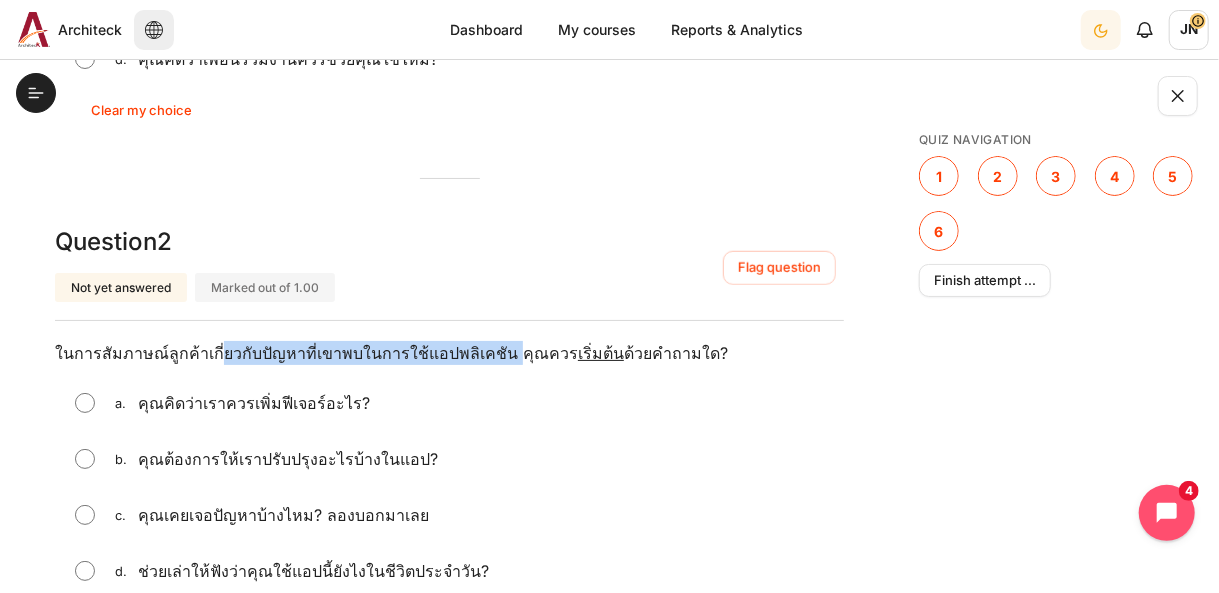 drag, startPoint x: 254, startPoint y: 322, endPoint x: 491, endPoint y: 331, distance: 237.17082 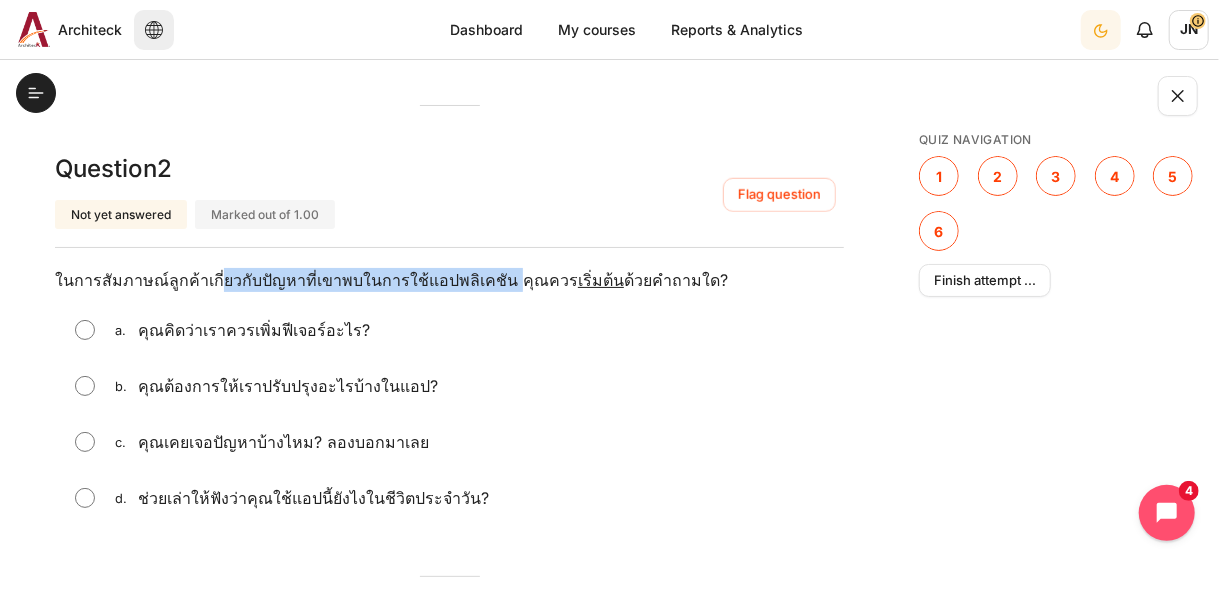 scroll, scrollTop: 720, scrollLeft: 0, axis: vertical 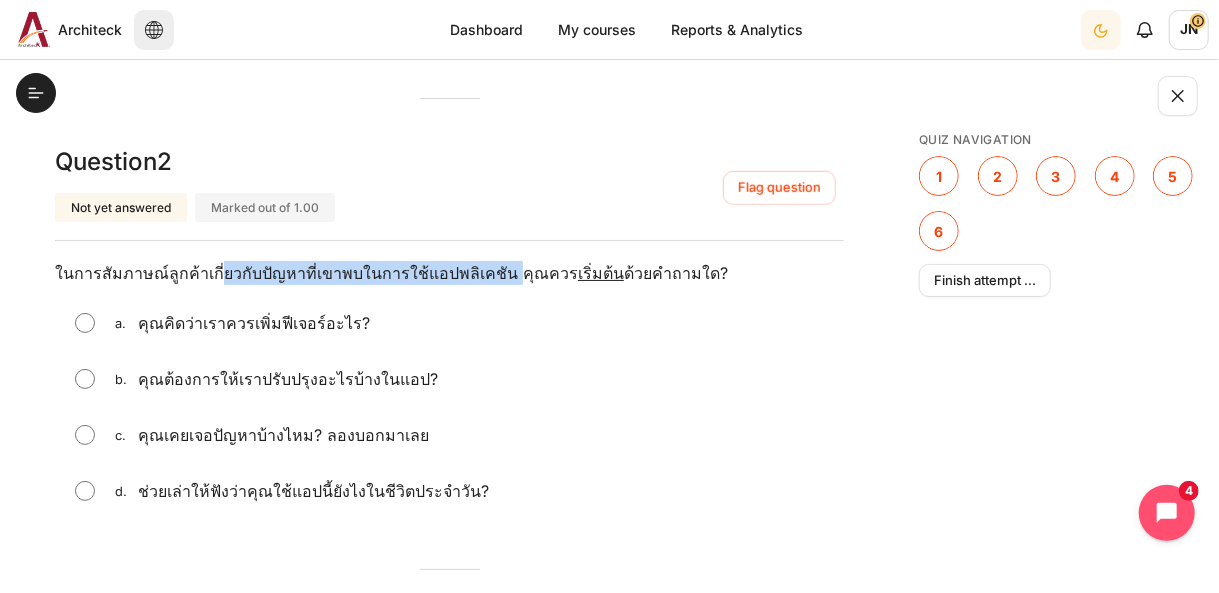 click at bounding box center [85, 435] 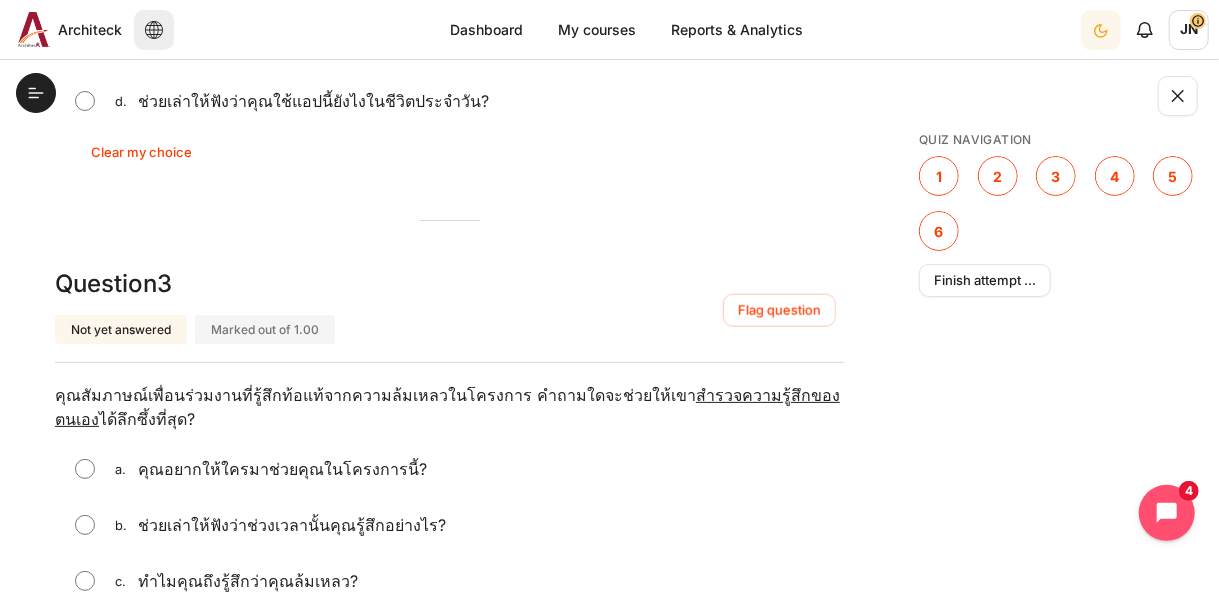 scroll, scrollTop: 1120, scrollLeft: 0, axis: vertical 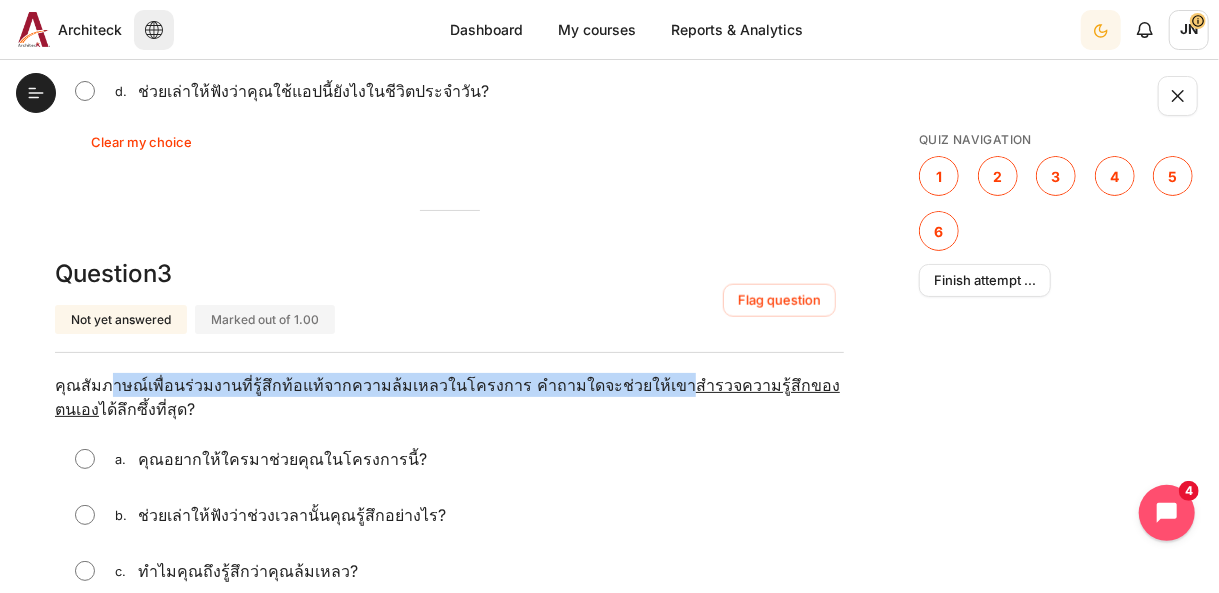 drag, startPoint x: 111, startPoint y: 355, endPoint x: 650, endPoint y: 362, distance: 539.0455 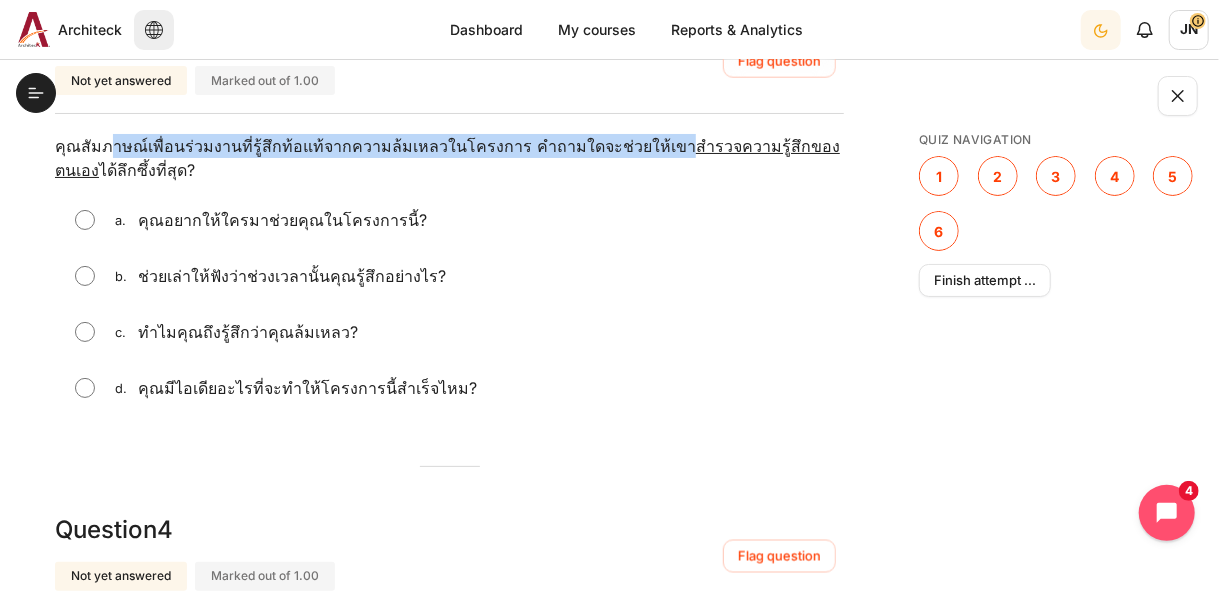 scroll, scrollTop: 1360, scrollLeft: 0, axis: vertical 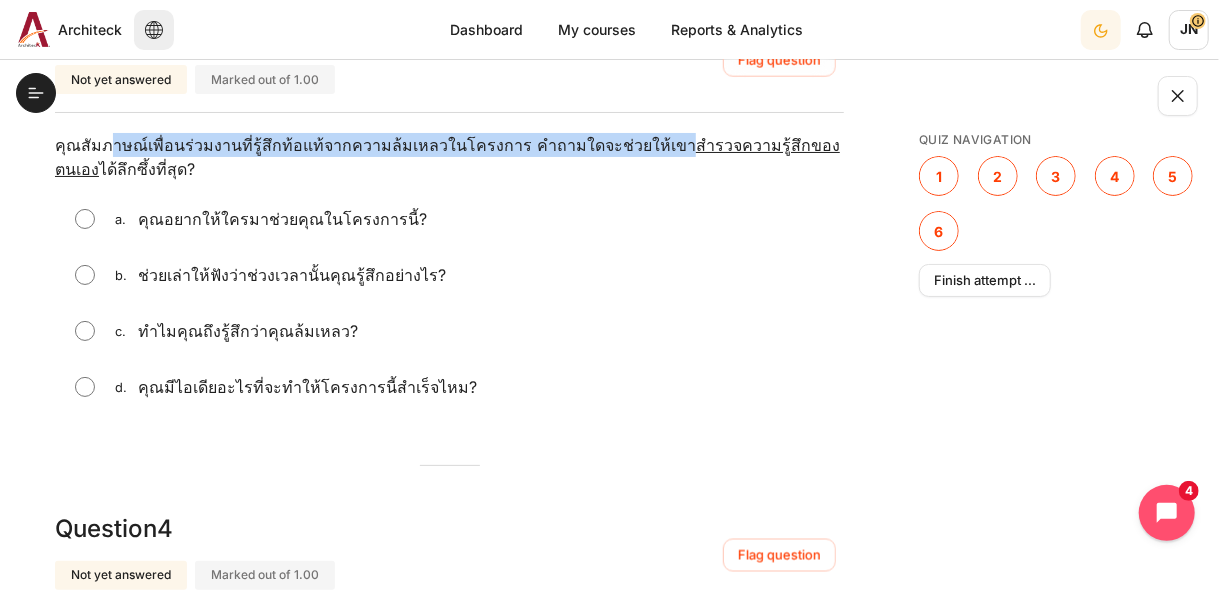 click at bounding box center (85, 219) 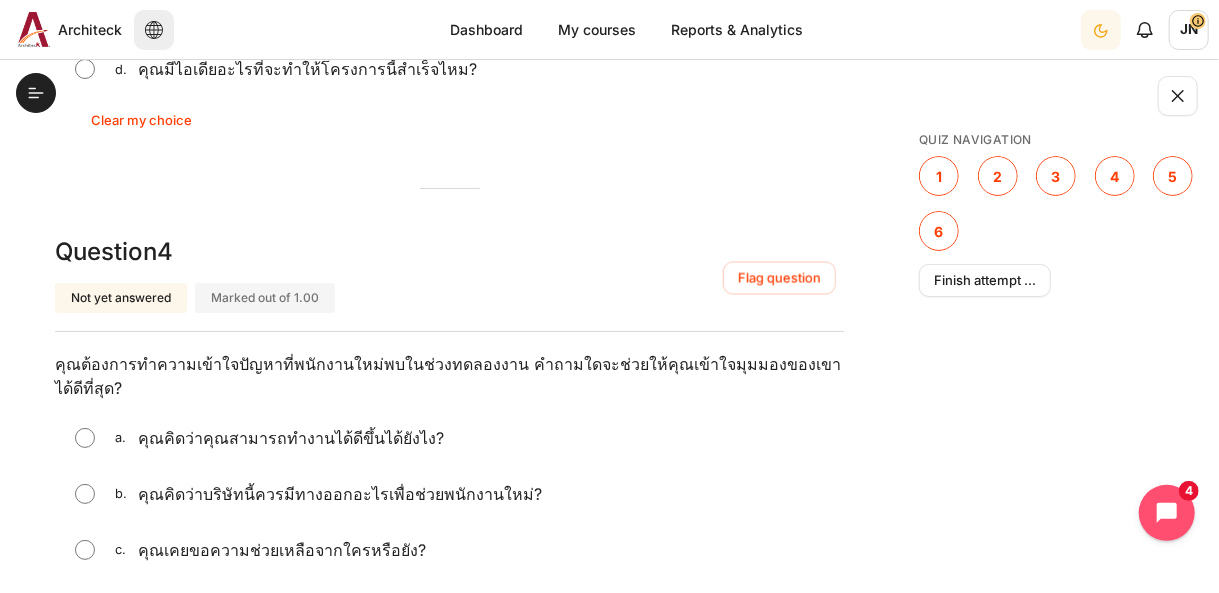 scroll, scrollTop: 1680, scrollLeft: 0, axis: vertical 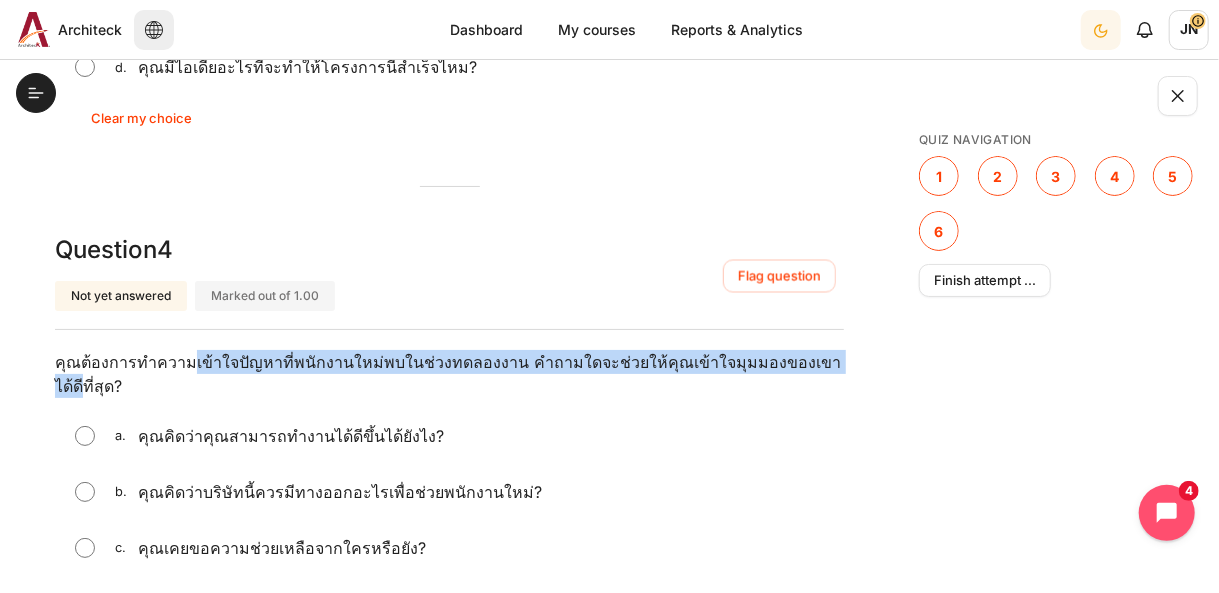 drag, startPoint x: 180, startPoint y: 332, endPoint x: 807, endPoint y: 337, distance: 627.01996 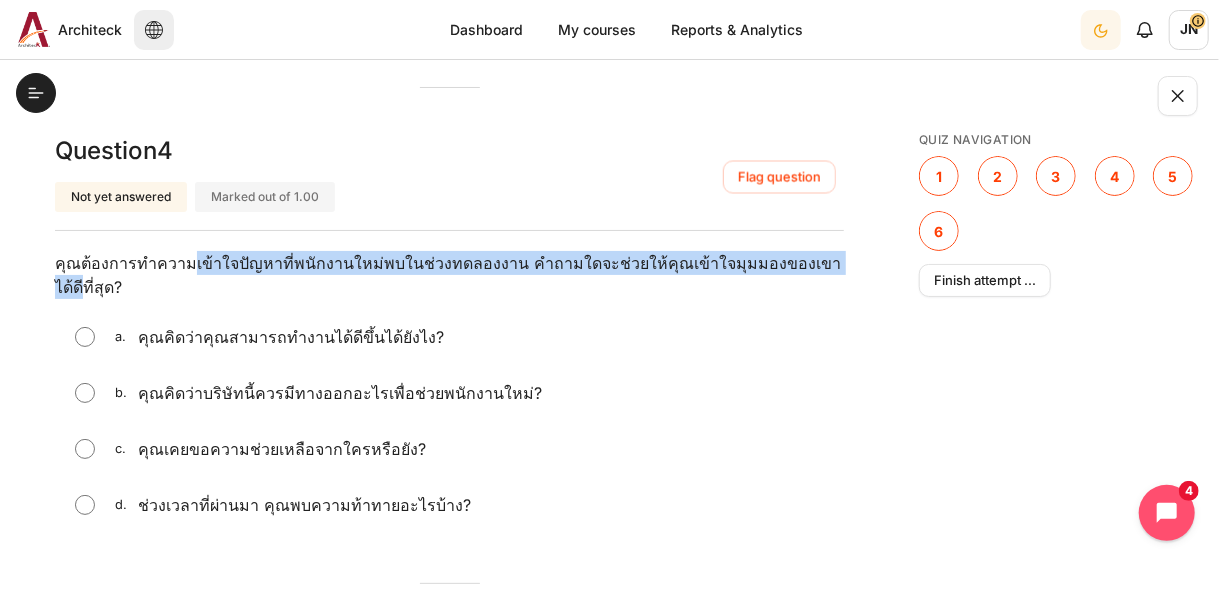 scroll, scrollTop: 1840, scrollLeft: 0, axis: vertical 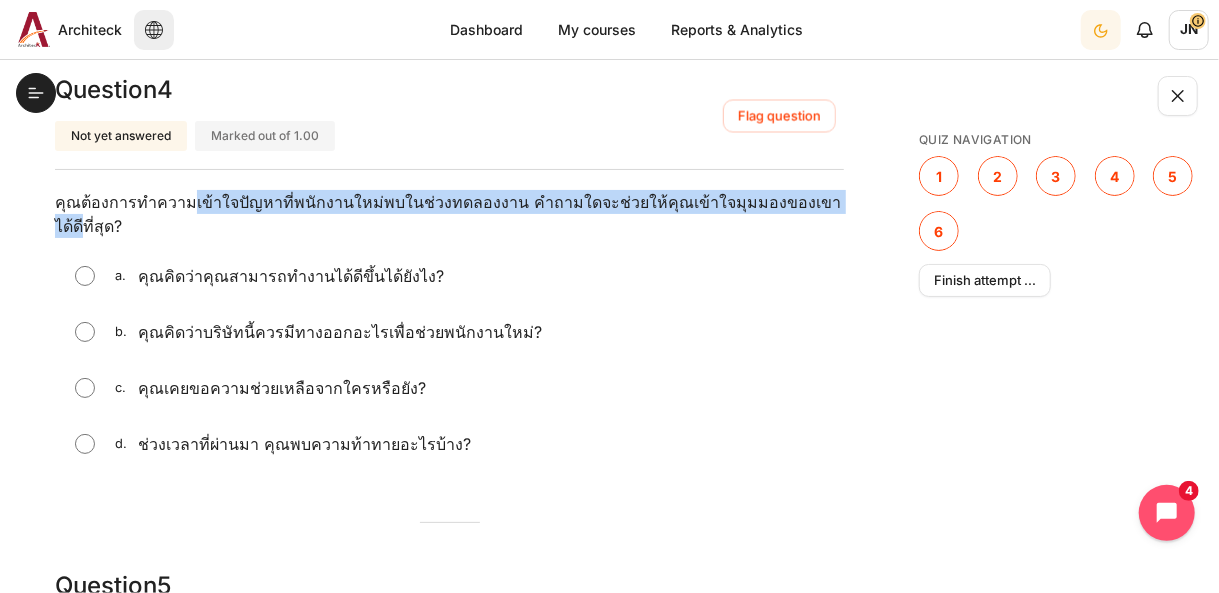 click at bounding box center (85, 444) 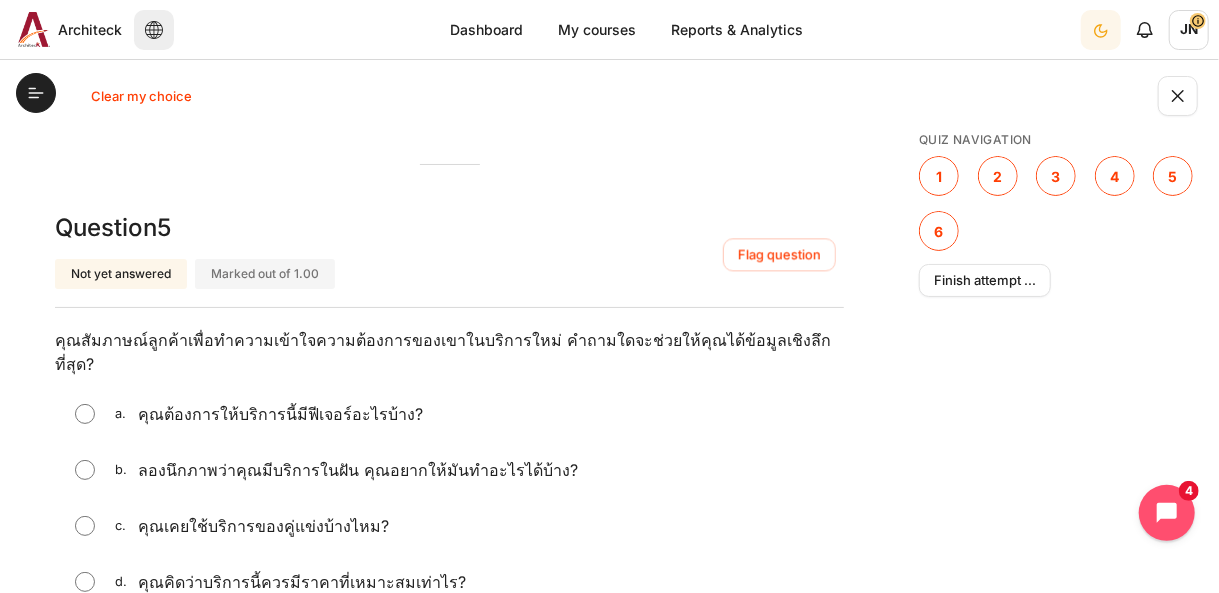 scroll, scrollTop: 2240, scrollLeft: 0, axis: vertical 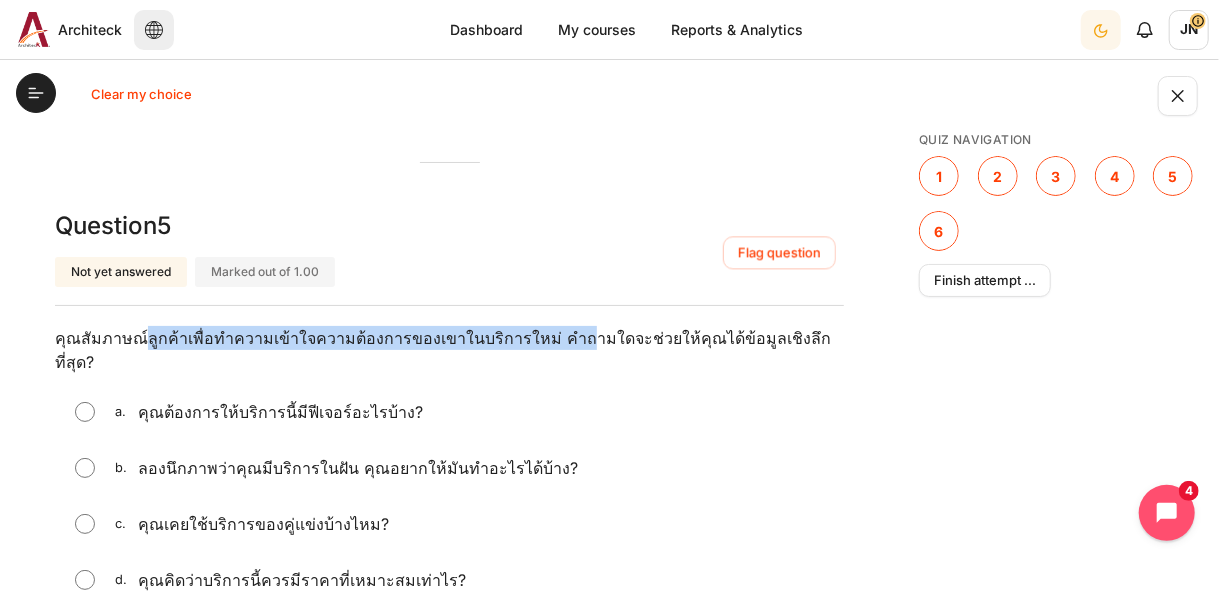 drag, startPoint x: 140, startPoint y: 310, endPoint x: 548, endPoint y: 314, distance: 408.0196 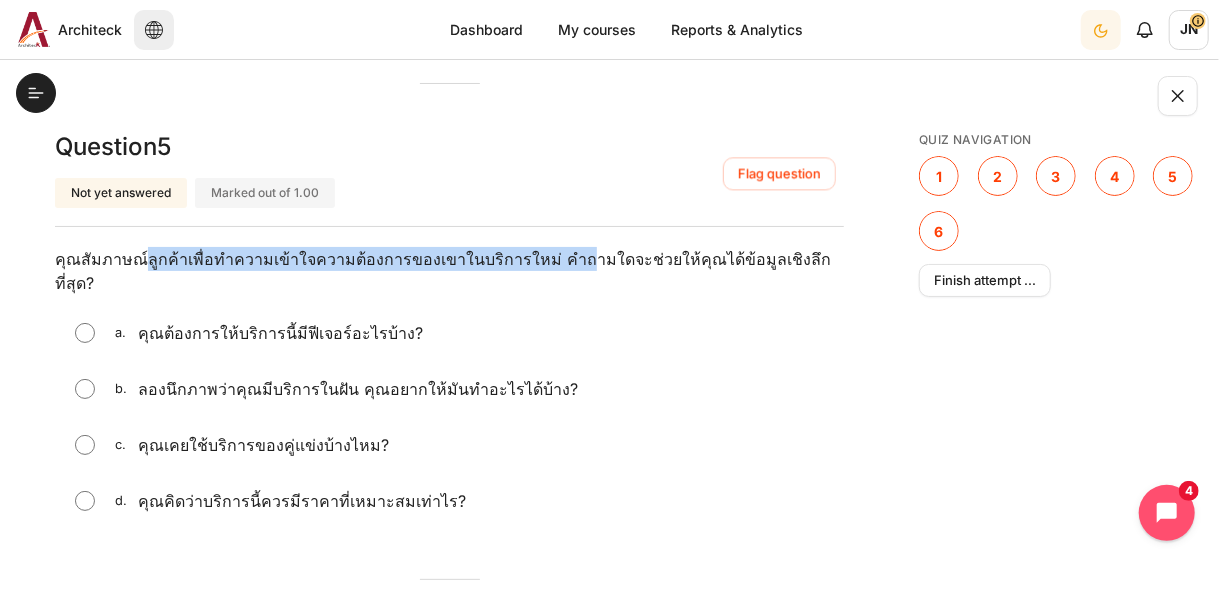 scroll, scrollTop: 2320, scrollLeft: 0, axis: vertical 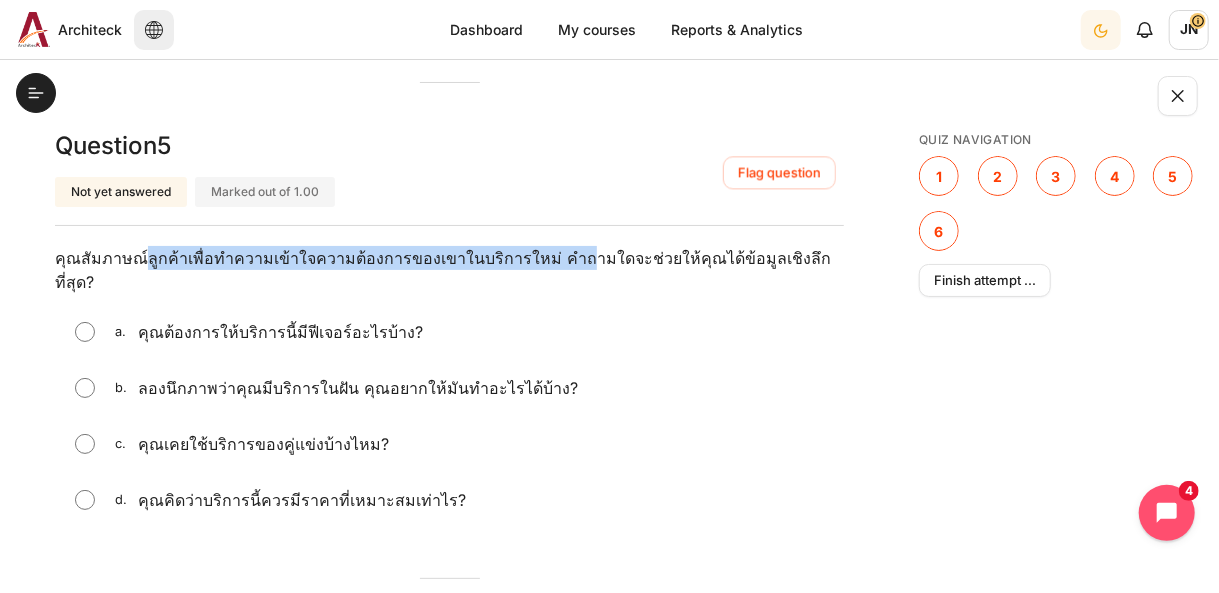 click at bounding box center [85, 388] 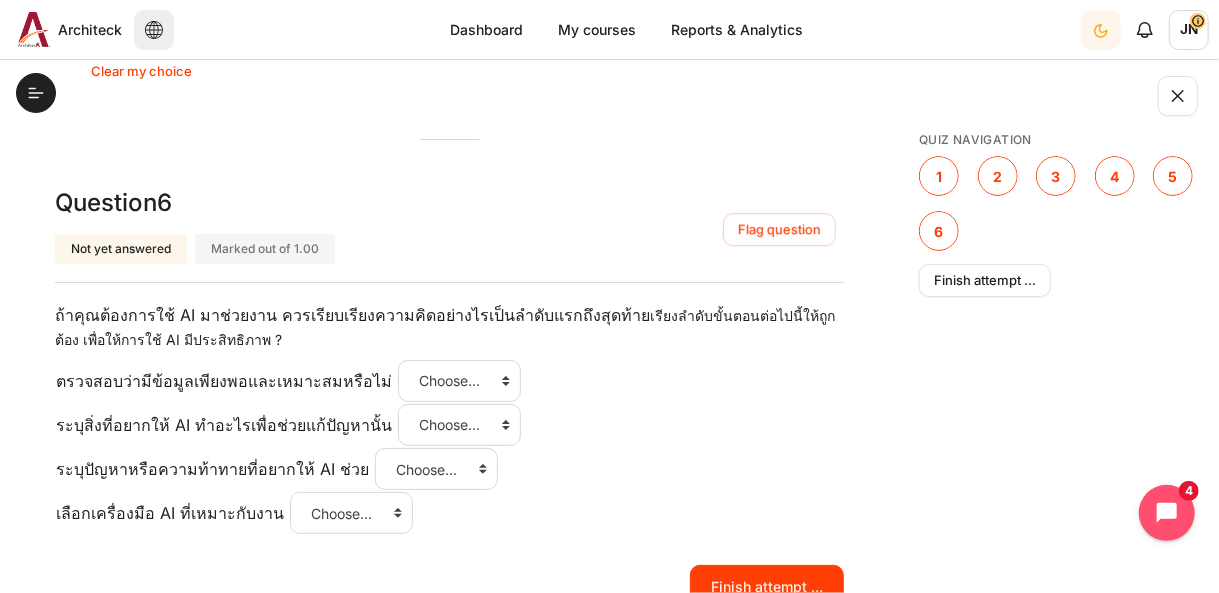 scroll, scrollTop: 2800, scrollLeft: 0, axis: vertical 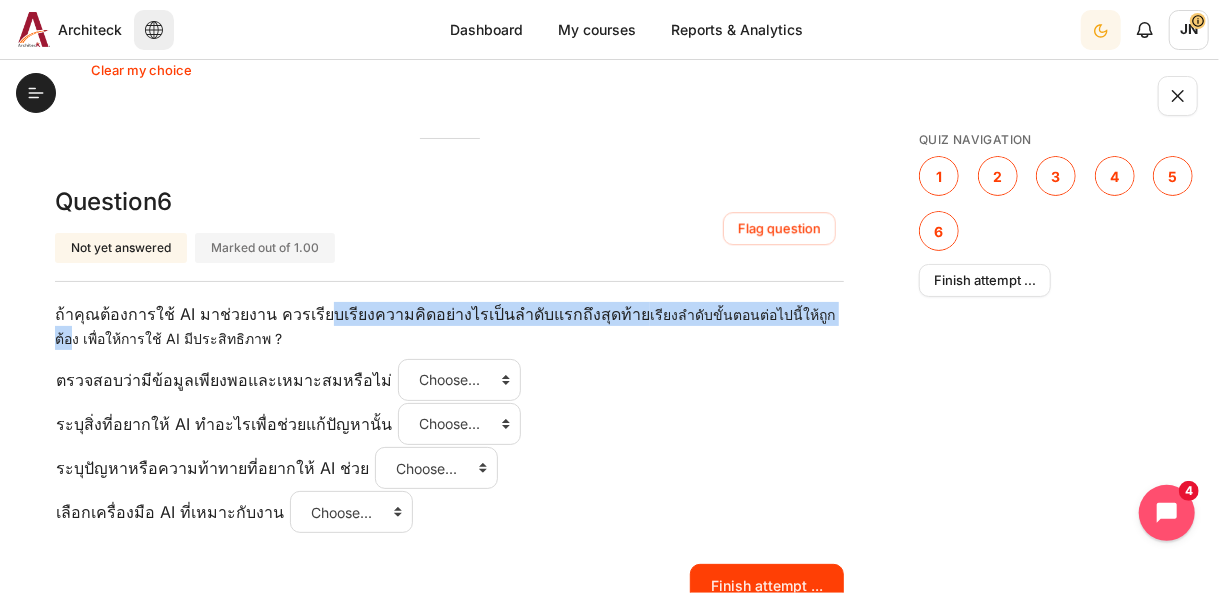 drag, startPoint x: 347, startPoint y: 260, endPoint x: 776, endPoint y: 265, distance: 429.02914 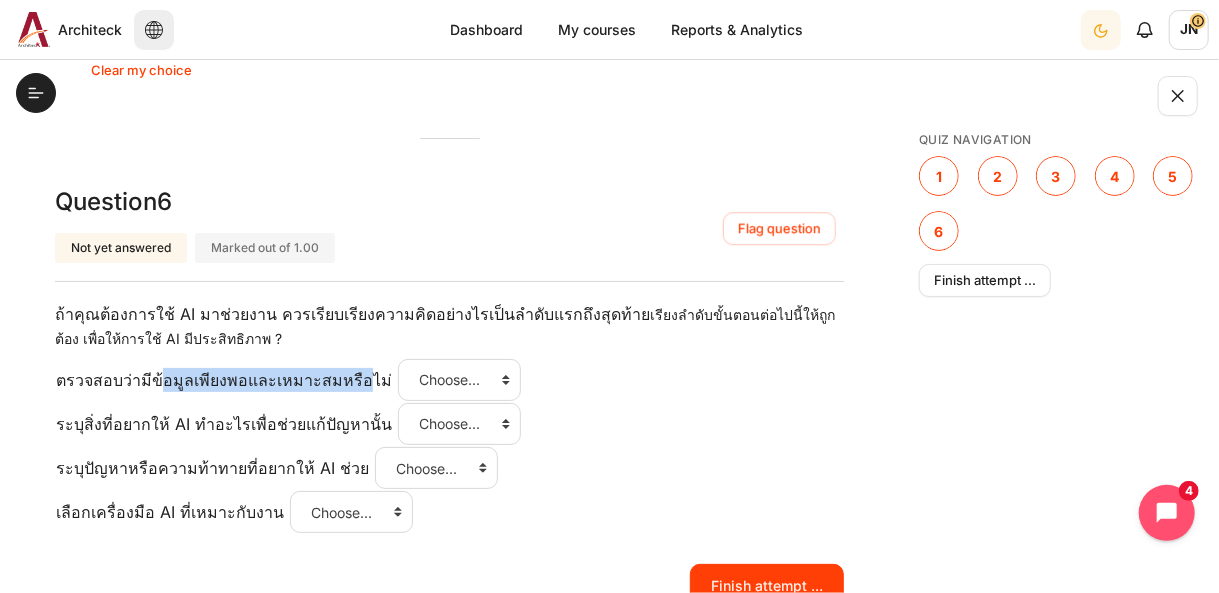 drag, startPoint x: 181, startPoint y: 331, endPoint x: 346, endPoint y: 329, distance: 165.01212 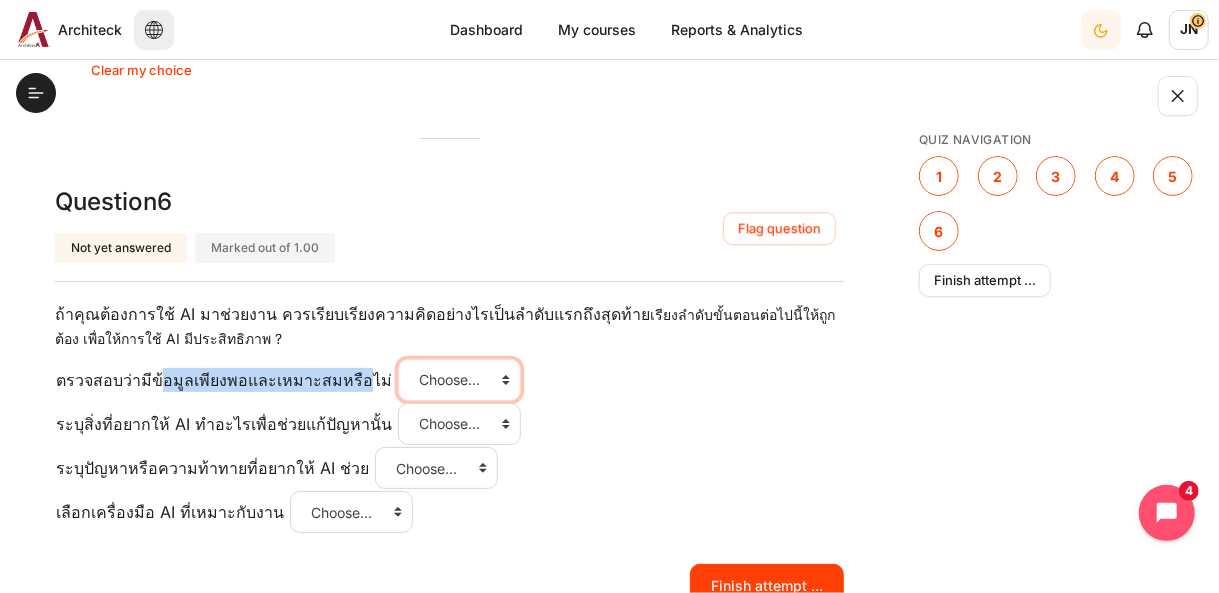 drag, startPoint x: 346, startPoint y: 329, endPoint x: 474, endPoint y: 329, distance: 128 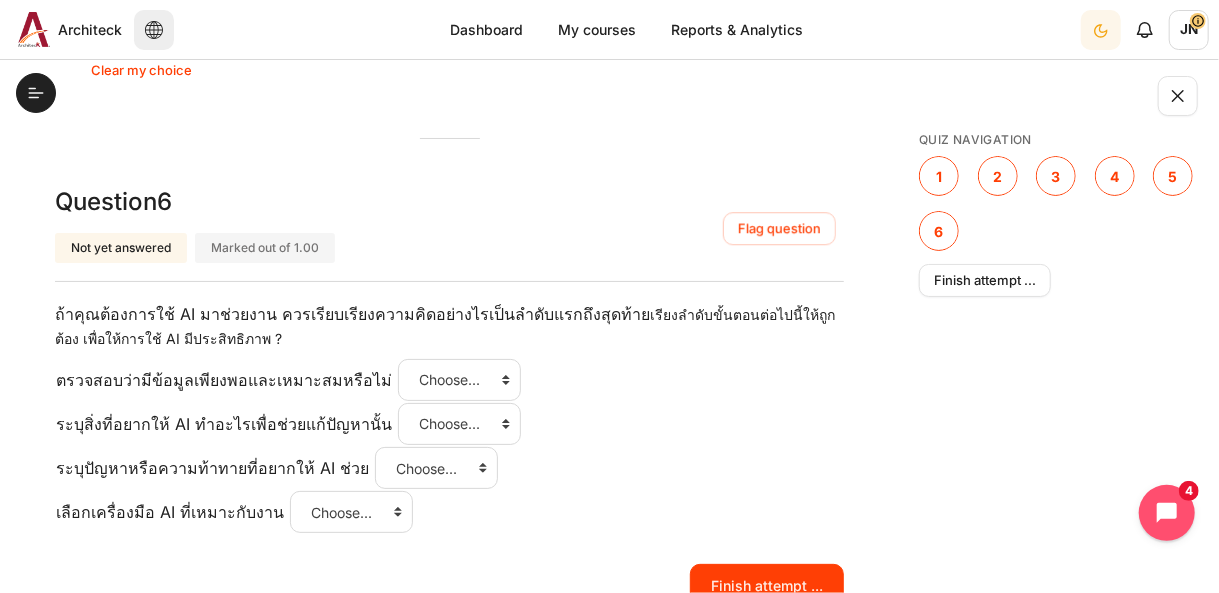 click on "ตรวจสอบว่ามีข้อมูลเพียงพอและเหมาะสมหรือไม่ Answer 1 Question 6 Choose... ขั้นที่ 4 ขั้นที่ 2 ขั้นที่ 1 ขั้นที่ 3   ระบุสิ่งที่อยากให้ AI ทำอะไรเพื่อช่วยแก้ปัญหานั้น Answer 2 Question 6 Choose... ขั้นที่ 4 ขั้นที่ 2 ขั้นที่ 1 ขั้นที่ 3   ระบุปัญหาหรือความท้าทายที่อยากให้ AI ช่วย Answer 3 Question 6 Choose... ขั้นที่ 4 ขั้นที่ 2 ขั้นที่ 1 ขั้นที่ 3   เลือกเครื่องมือ AI ที่เหมาะกับงาน Answer 4 Question 6 Choose... ขั้นที่ 4 ขั้นที่ 2 ขั้นที่ 1 ขั้นที่ 3" at bounding box center (449, 446) 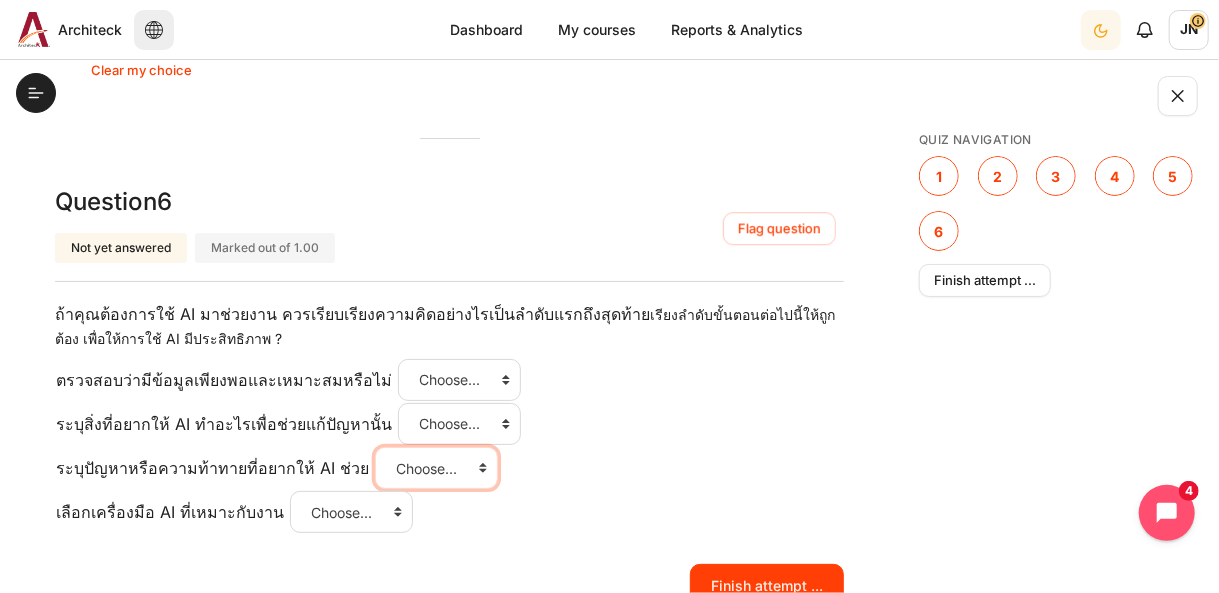 click on "Choose... ขั้นที่ 4 ขั้นที่ 2 ขั้นที่ 1 ขั้นที่ 3" at bounding box center (436, 468) 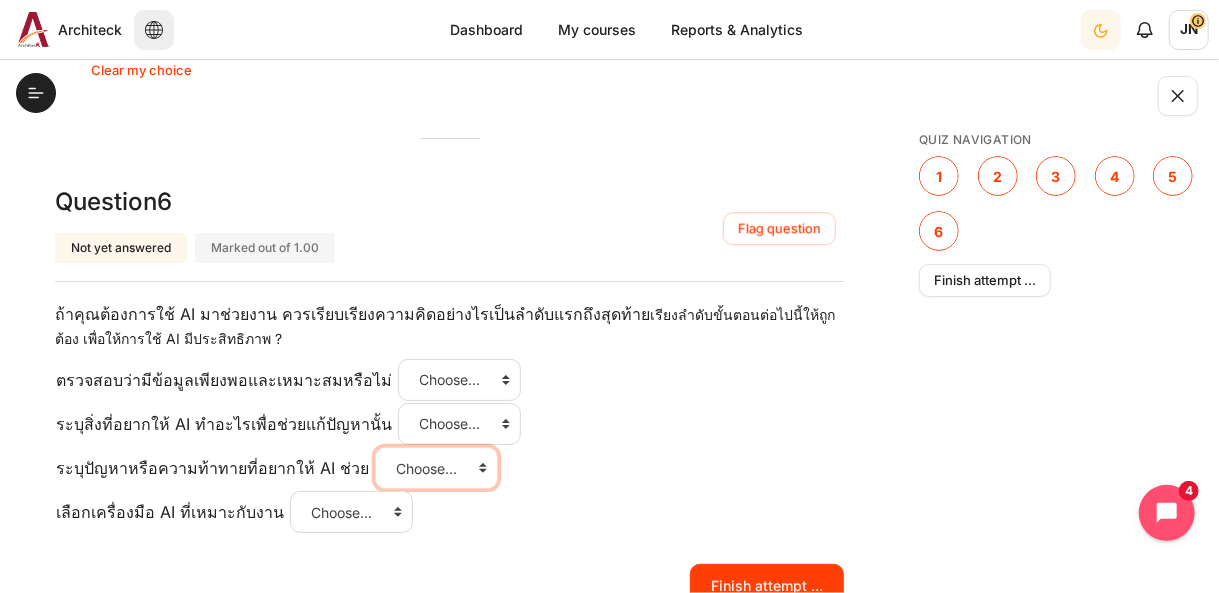select on "3" 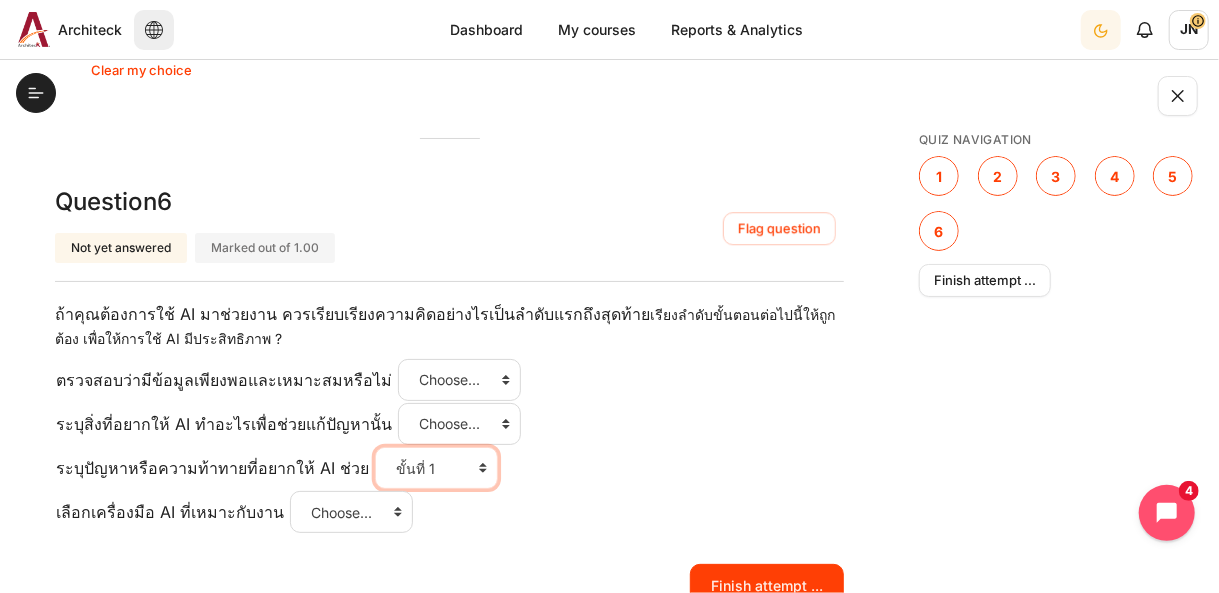 click on "Choose... ขั้นที่ 4 ขั้นที่ 2 ขั้นที่ 1 ขั้นที่ 3" at bounding box center (436, 468) 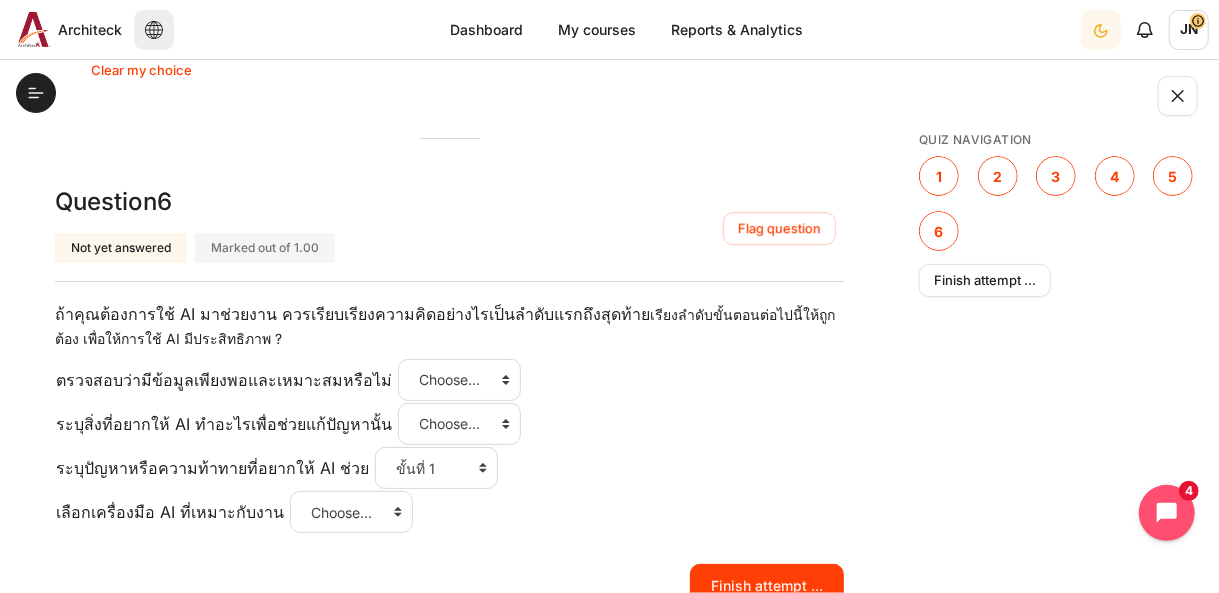 click on "Question  1 Not yet answered Marked out of 1.00
Flag question Question text ณกำลังสัมภาษณ์พนักงานที่รู้สึกเหนื่อยล้าจากการทำงานหนัก คำถามใดจะช่วยให้คุณเข้าใจความรู้สึกของเขามากที่สุด? Question 1  Answer a.  คุณรู้สึกเหนื่อยเพราะงานเยอะใช่ไหม?
b.  คุณลองหาวิธีแก้ความเหนื่อยนี้หรือยัง?
c.  ช่วยเล่าให้ฟังหน่อยว่าในช่วงเวลาที่คุณรู้สึกเหนื่อย มันเกิดอะไรขึ้นบ้าง?
d.  คุณคิดว่าเพื่อนร่วมงานควรช่วยคุณใช่ไหม?
Clear my choice Question  2
a." at bounding box center (449, -932) 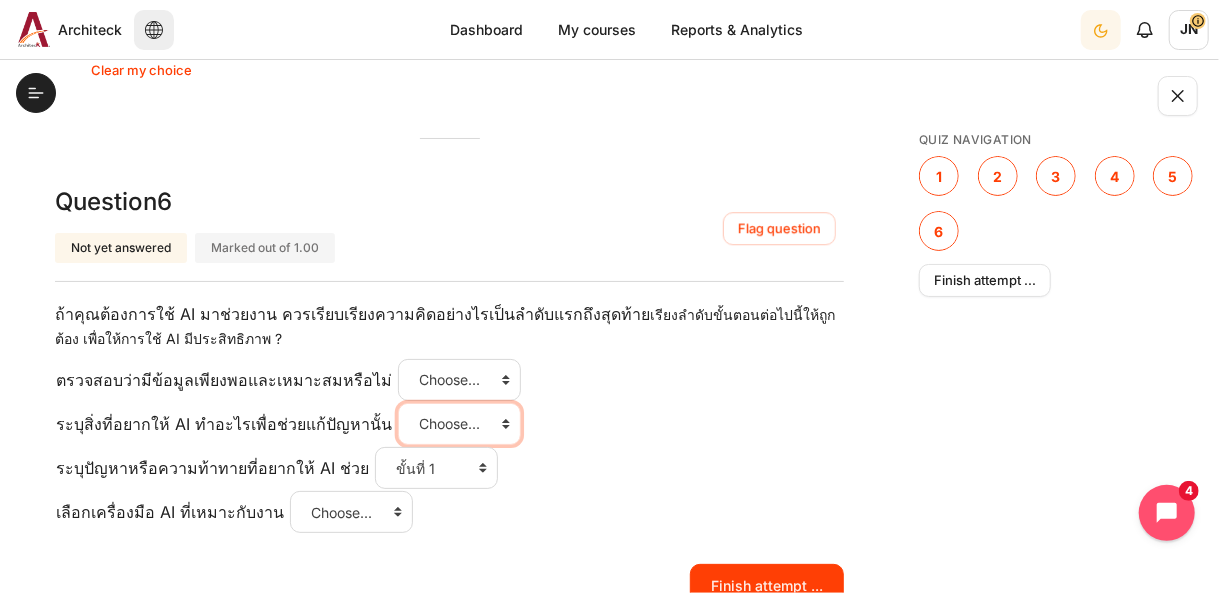 click on "Choose... ขั้นที่ 4 ขั้นที่ 2 ขั้นที่ 1 ขั้นที่ 3" at bounding box center [459, 424] 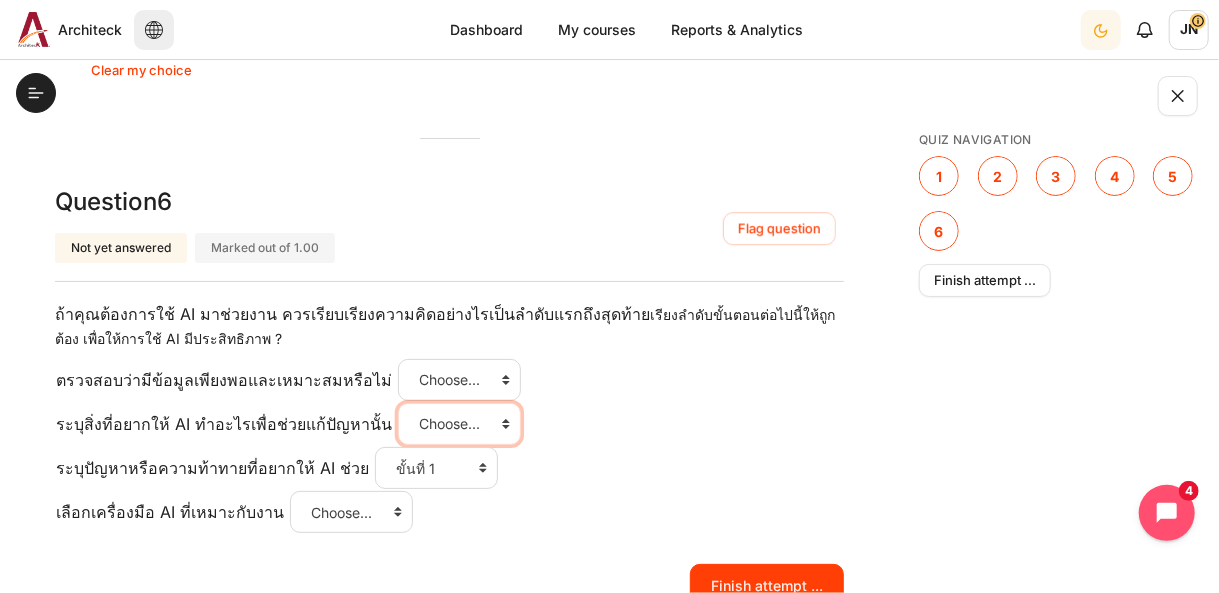 select on "2" 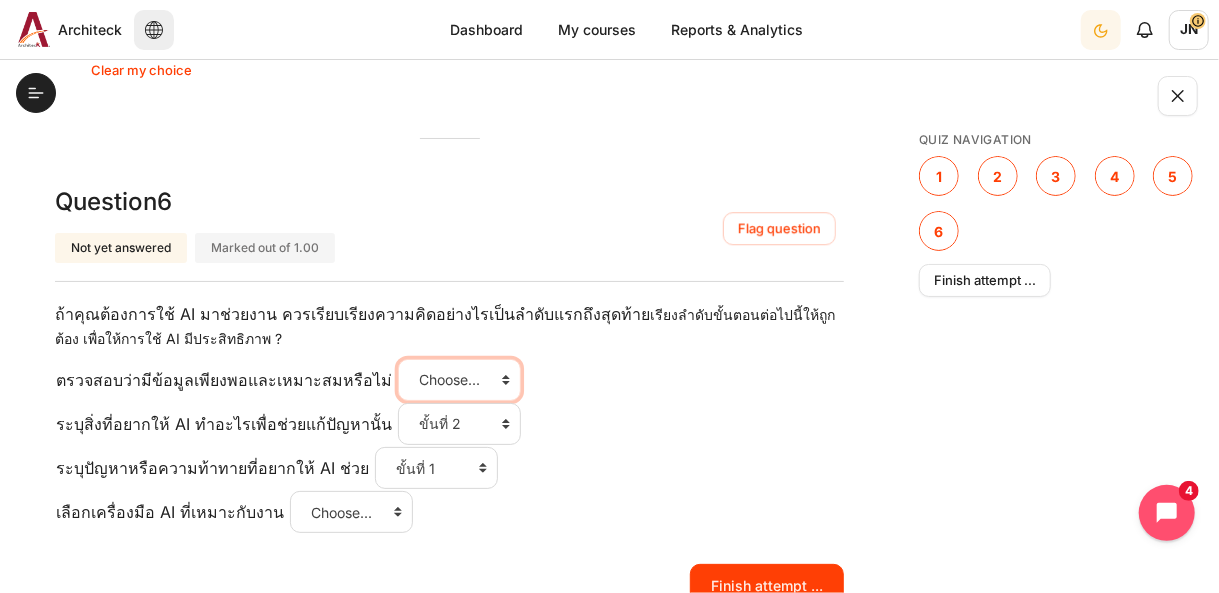 drag, startPoint x: 468, startPoint y: 326, endPoint x: 470, endPoint y: 353, distance: 27.073973 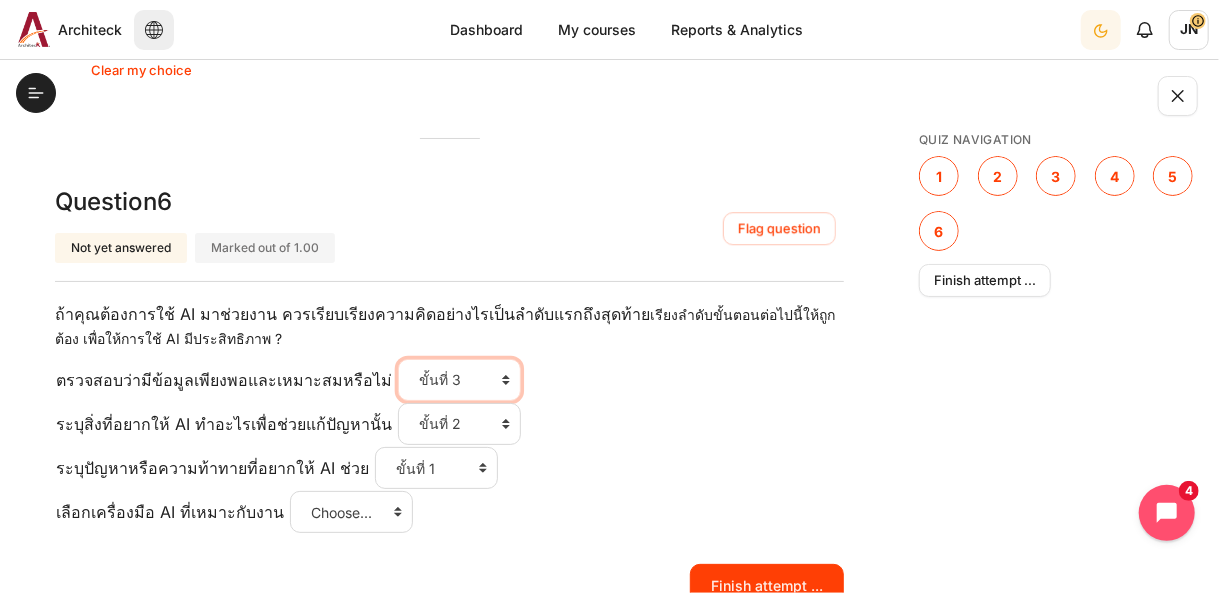 click on "Choose... ขั้นที่ 4 ขั้นที่ 2 ขั้นที่ 1 ขั้นที่ 3" at bounding box center (459, 380) 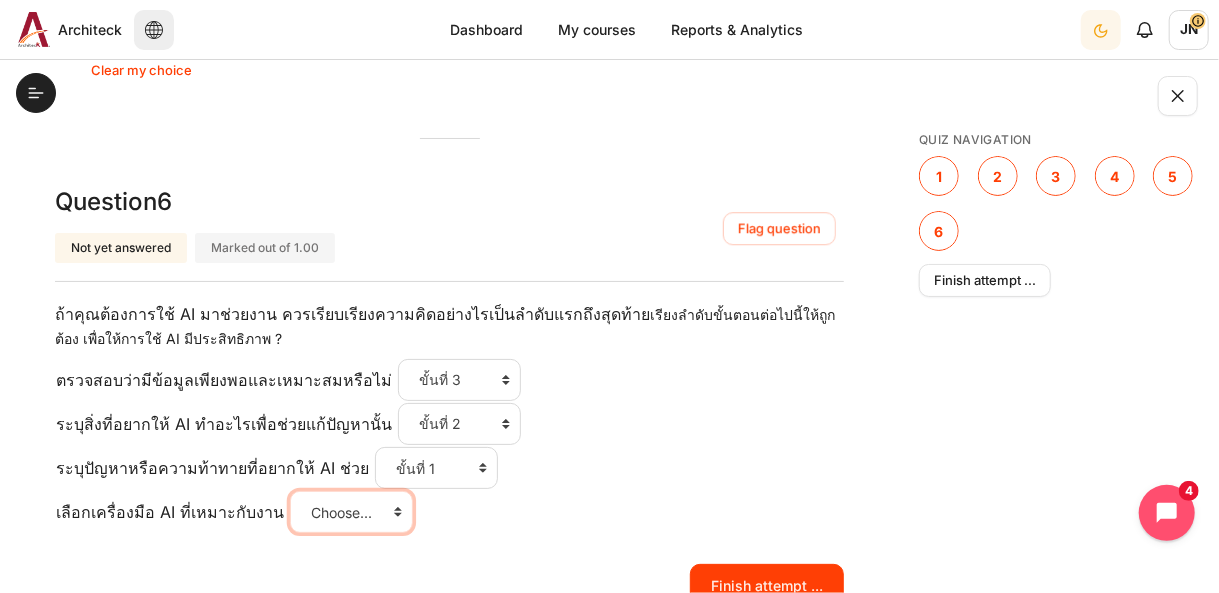 click on "Choose... ขั้นที่ 4 ขั้นที่ 2 ขั้นที่ 1 ขั้นที่ 3" at bounding box center (351, 512) 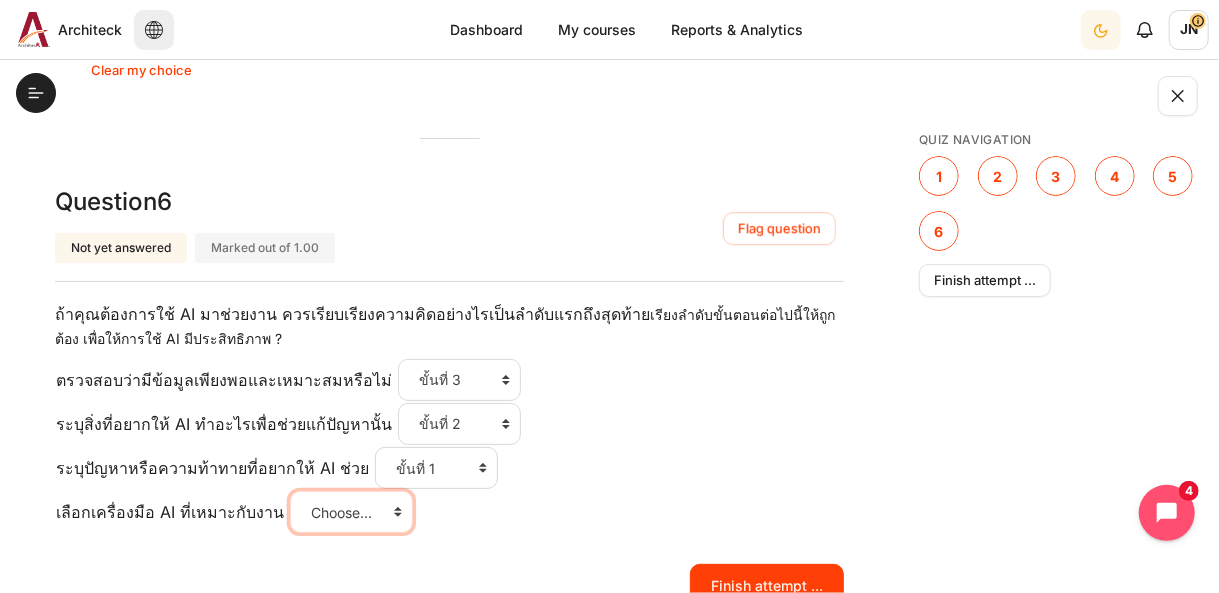 select on "1" 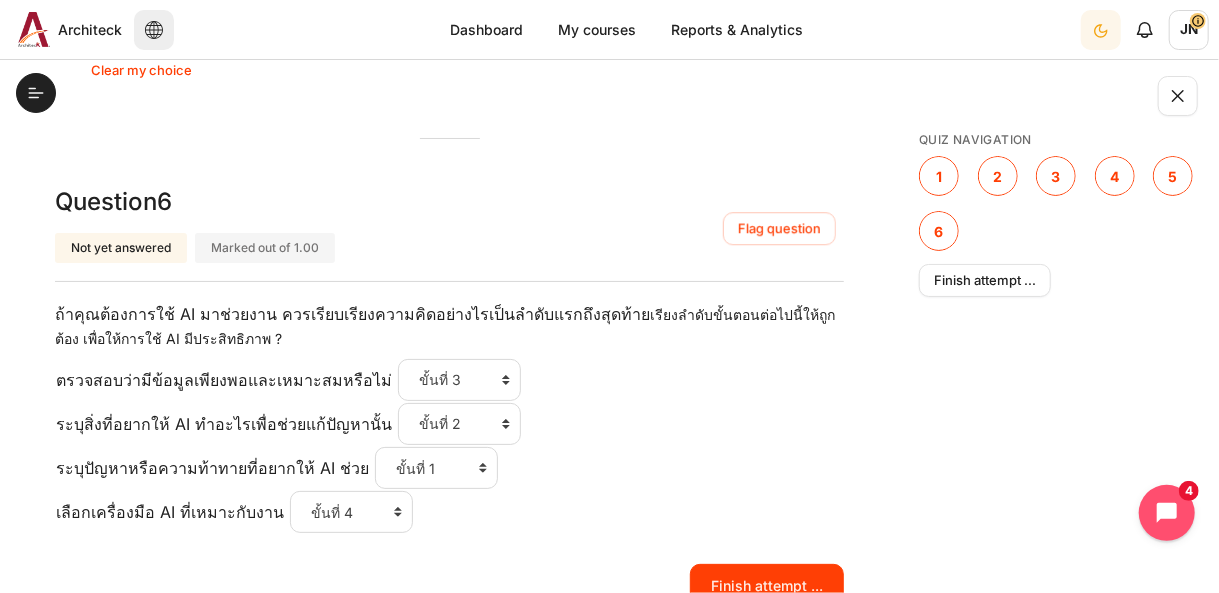 click on "Finish attempt ..." at bounding box center (449, 585) 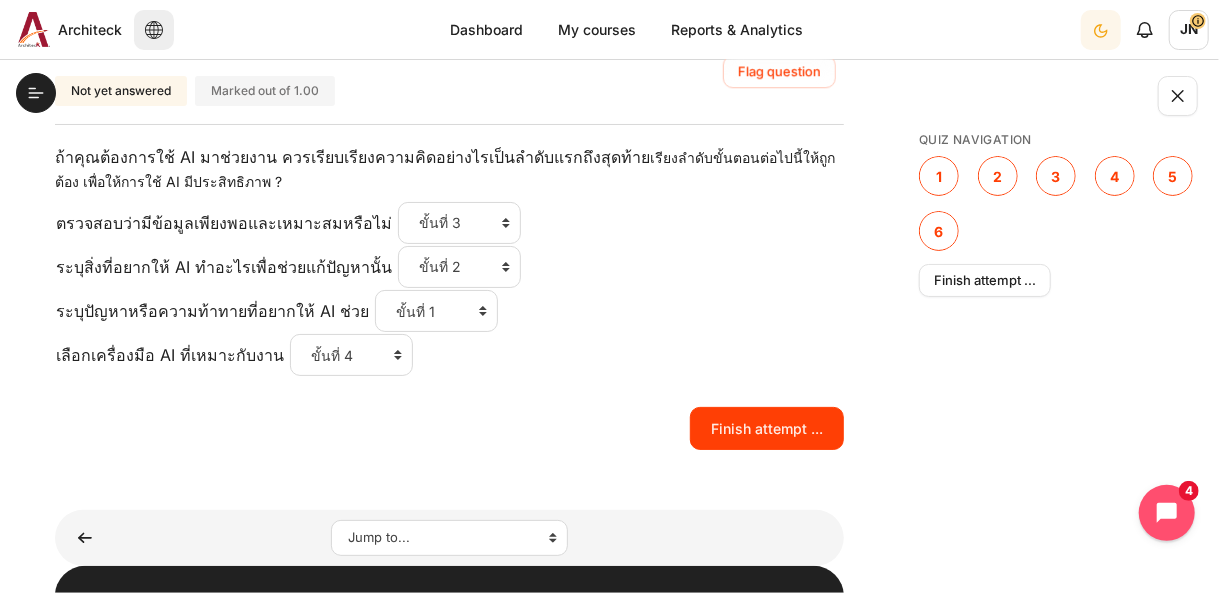 scroll, scrollTop: 2960, scrollLeft: 0, axis: vertical 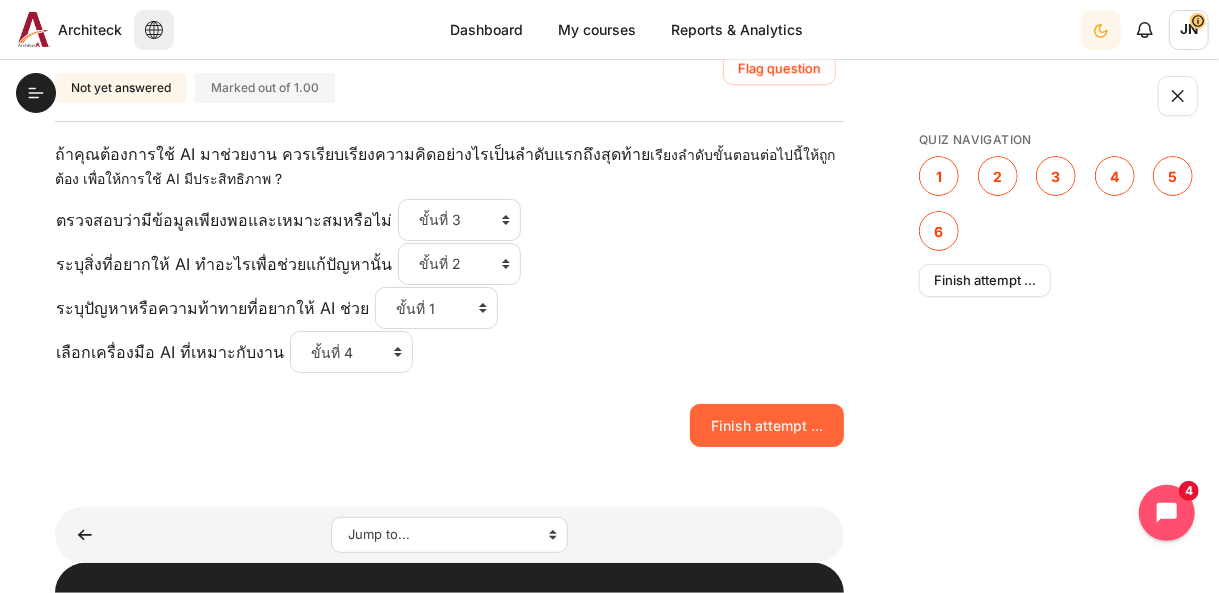 click on "Finish attempt ..." at bounding box center [767, 425] 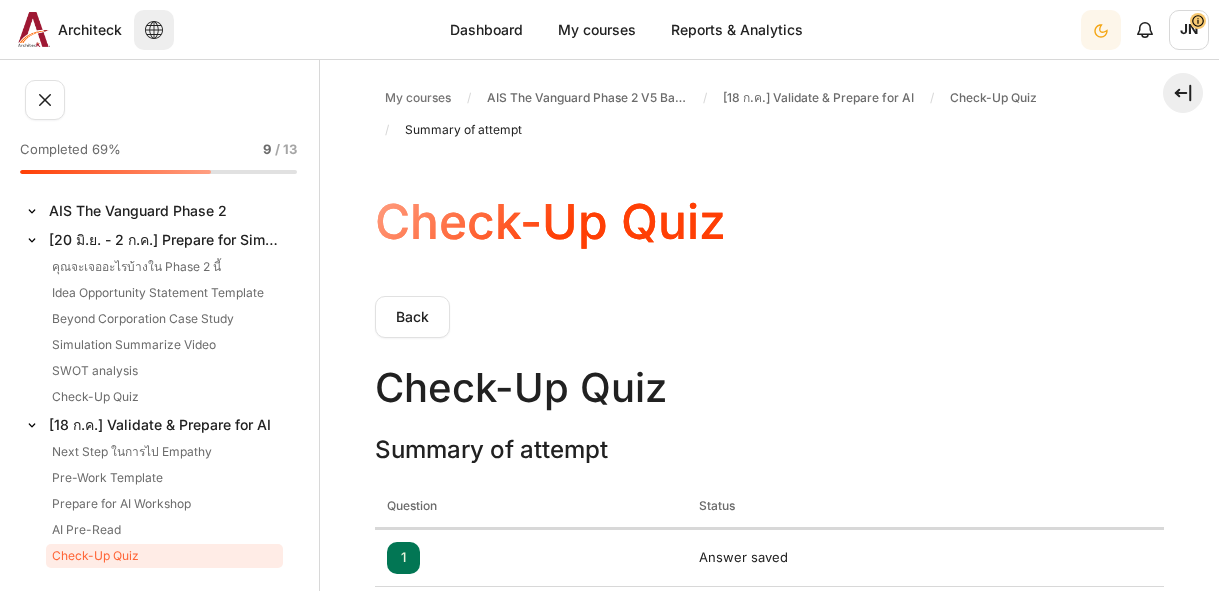 scroll, scrollTop: 0, scrollLeft: 0, axis: both 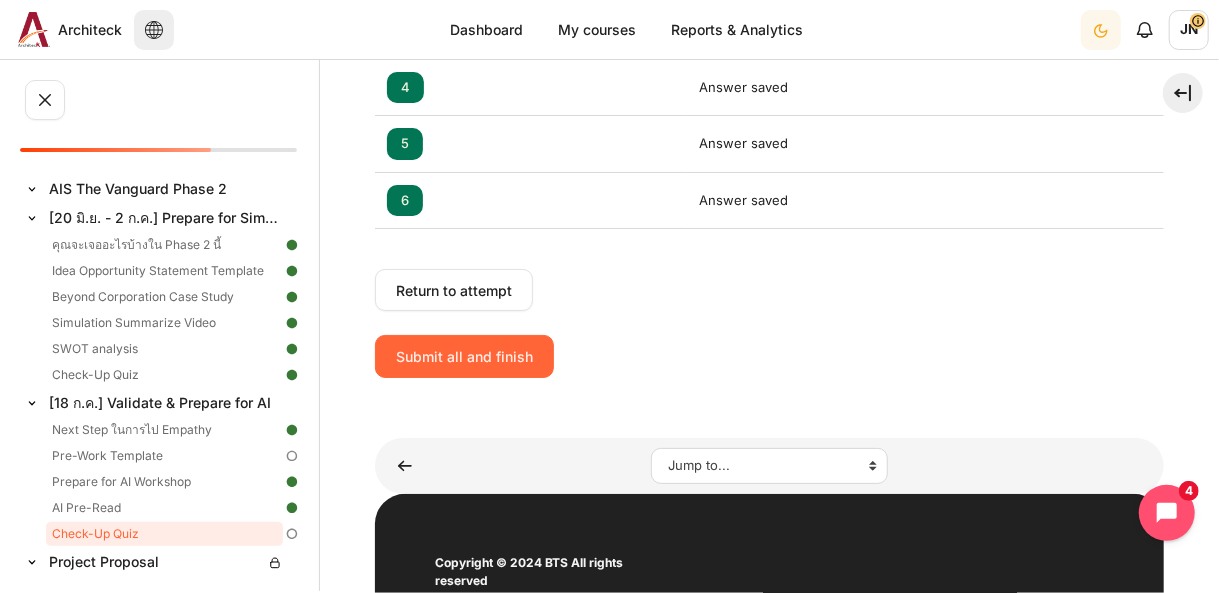click on "Submit all and finish" at bounding box center [464, 356] 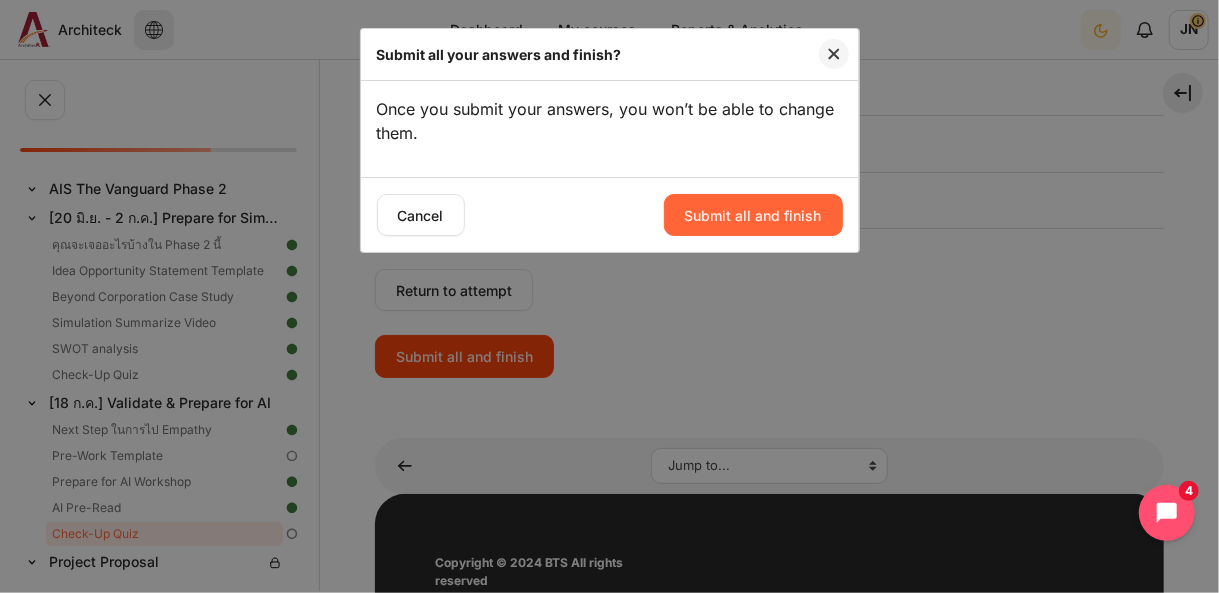 click on "Submit all and finish" at bounding box center (753, 215) 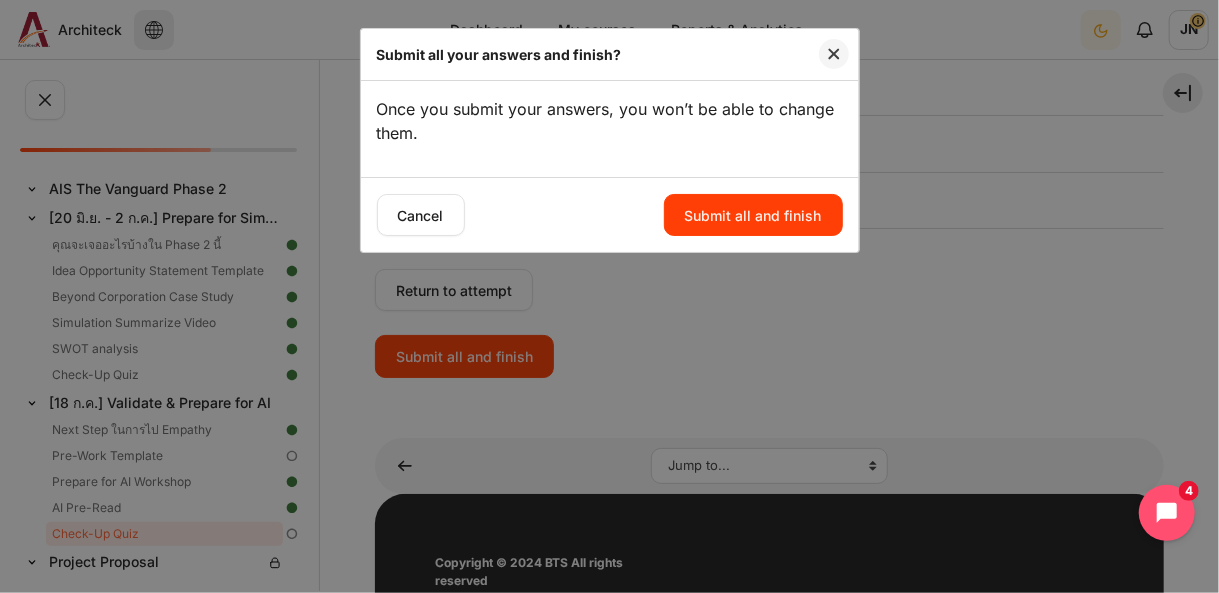 scroll, scrollTop: 640, scrollLeft: 0, axis: vertical 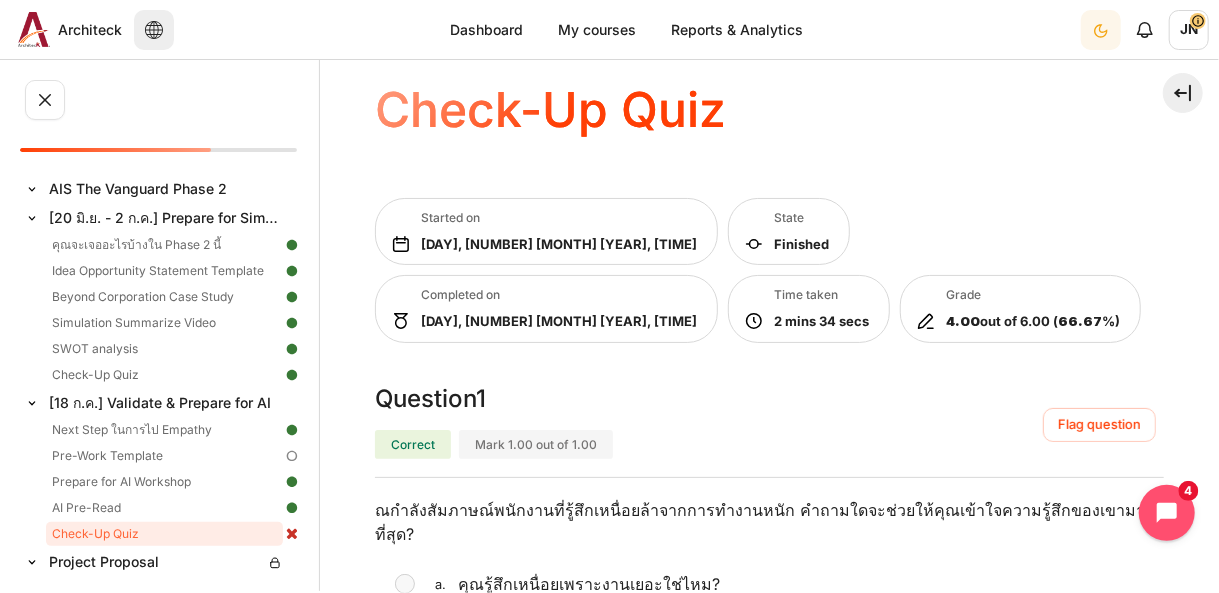click on "Started on [DAY], [NUMBER] [MONTH] [YEAR], [TIME] State Finished Completed on [DAY], [NUMBER] [MONTH] [YEAR], [TIME] Time taken 2 mins 34 secs Grade 4.00  out of 6.00 ( 66.67 %)" at bounding box center [769, 275] 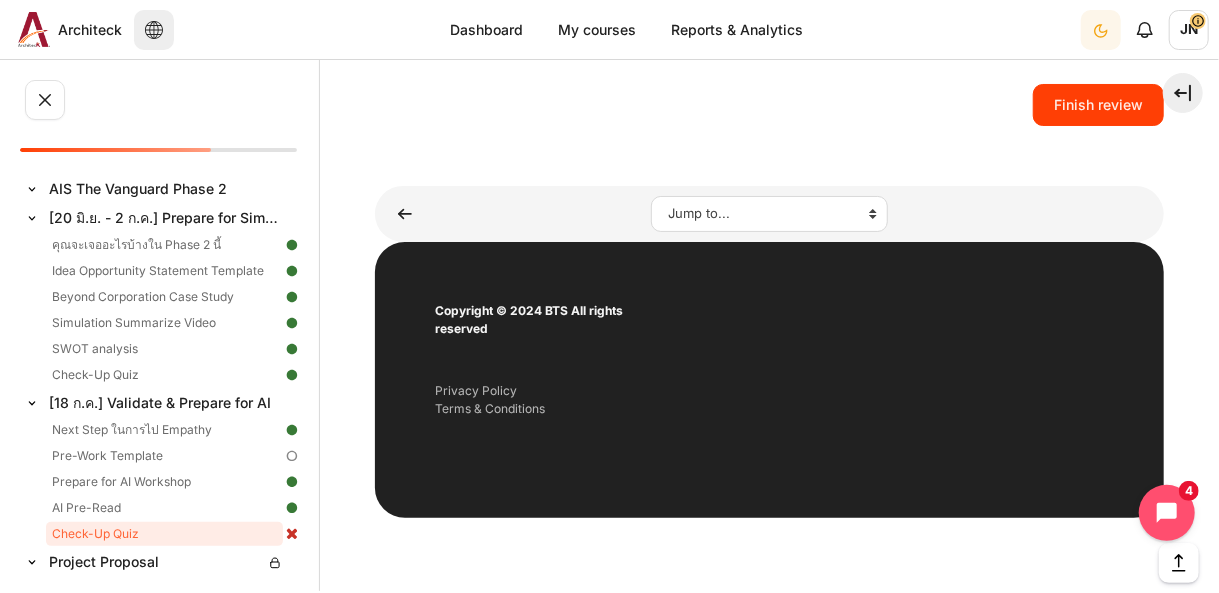 scroll, scrollTop: 3998, scrollLeft: 0, axis: vertical 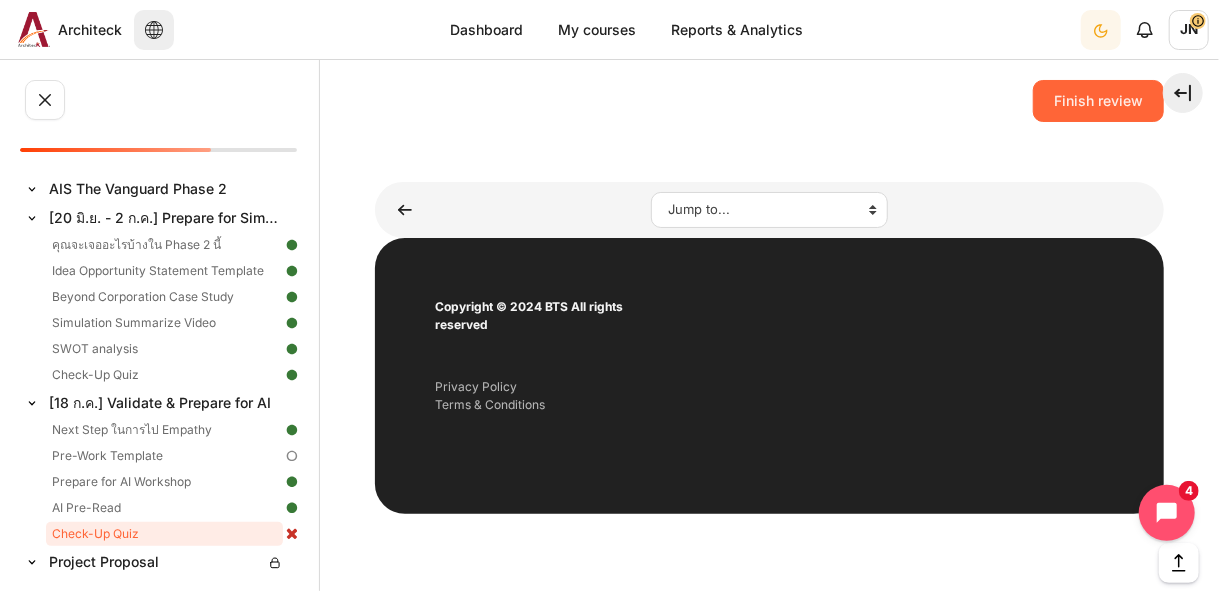 click on "Finish review" at bounding box center [1098, 101] 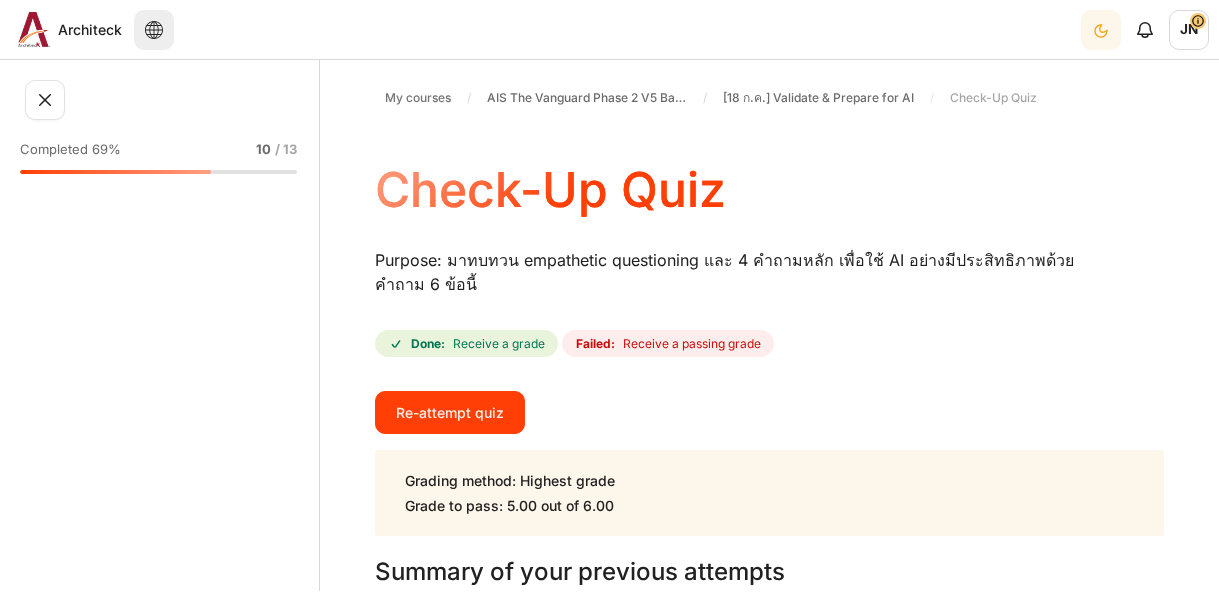 scroll, scrollTop: 0, scrollLeft: 0, axis: both 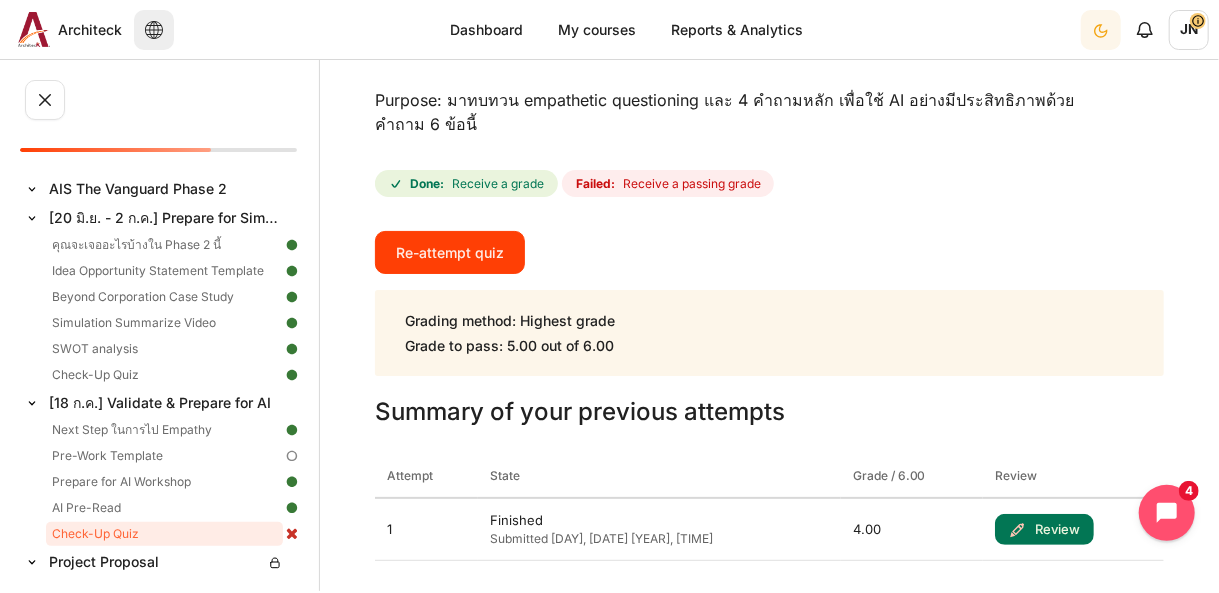 click on "Receive a passing grade" at bounding box center (692, 184) 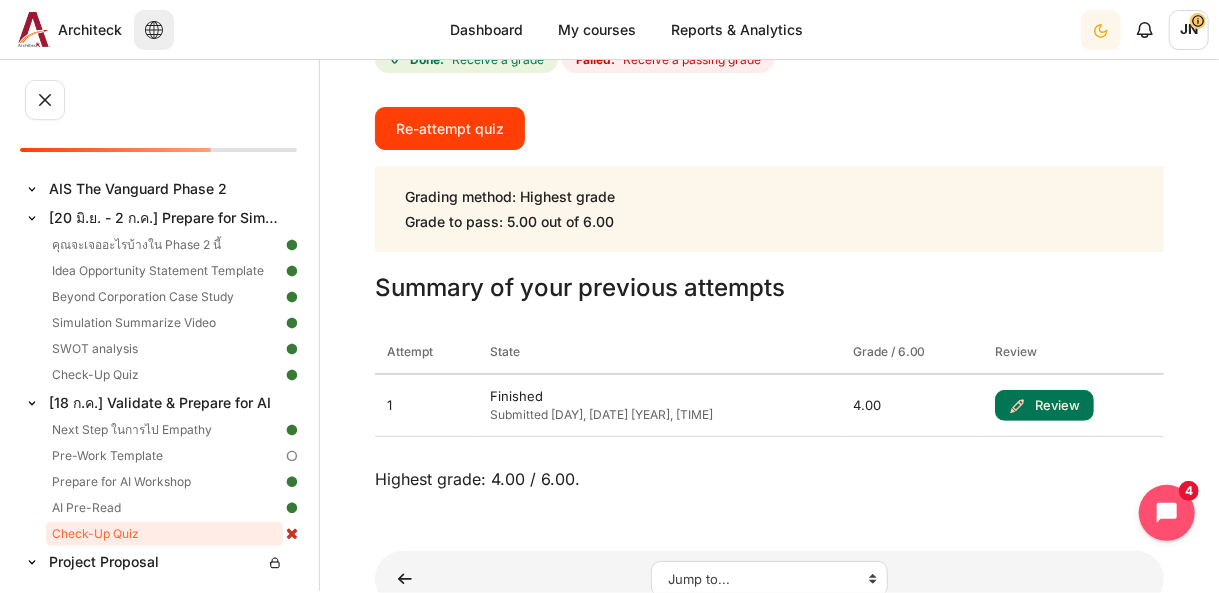 scroll, scrollTop: 320, scrollLeft: 0, axis: vertical 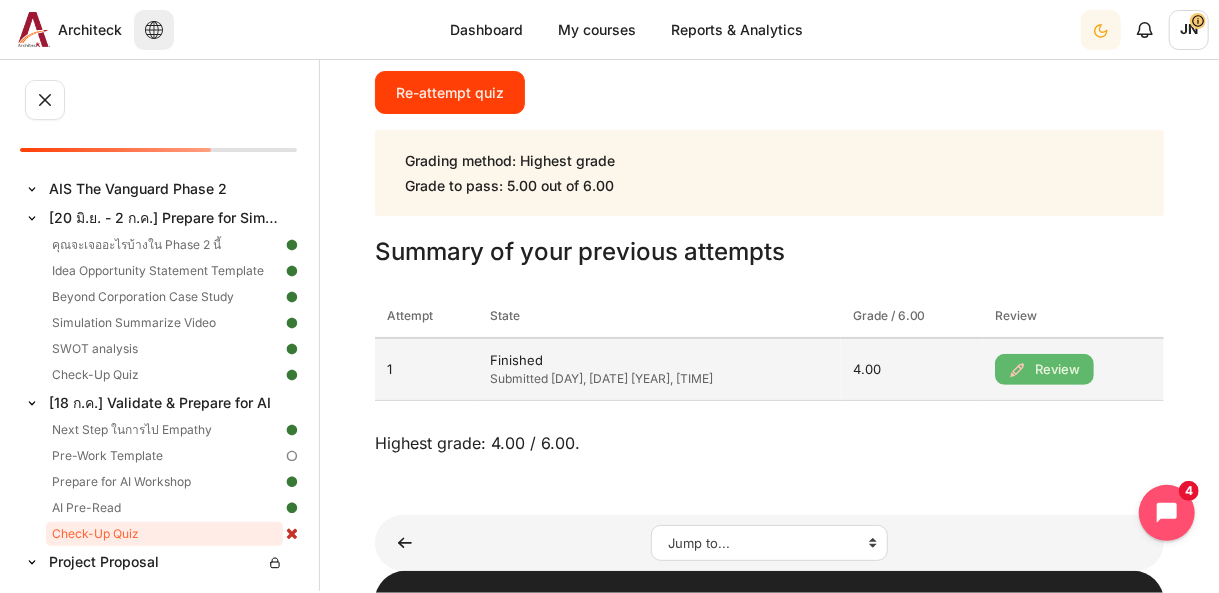 click on "Review" at bounding box center (1044, 370) 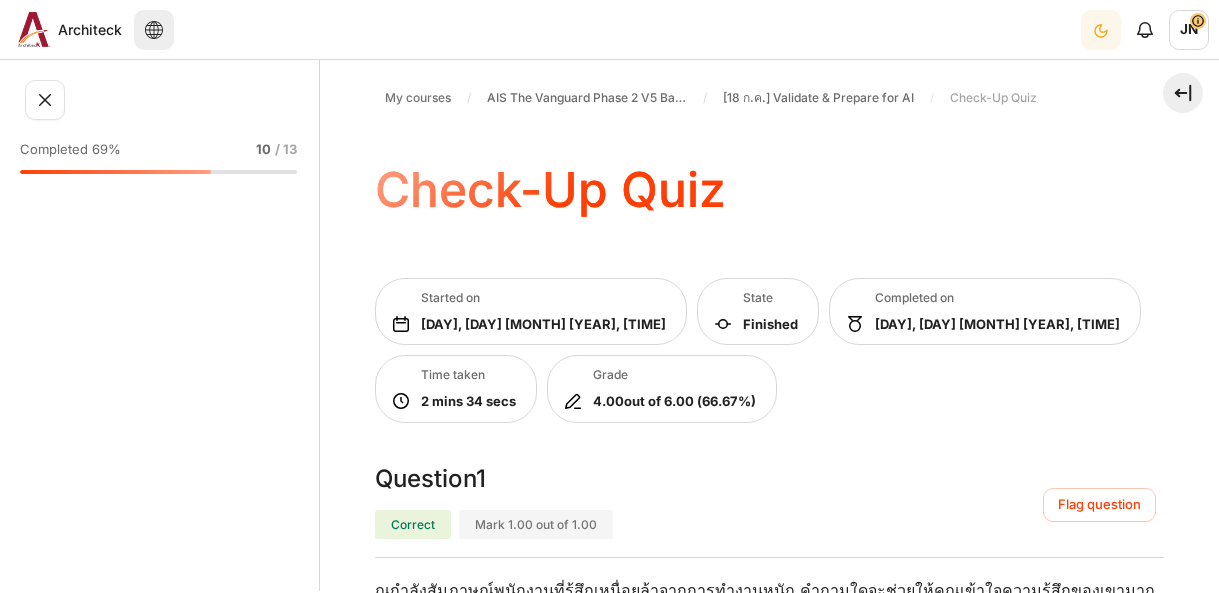scroll, scrollTop: 0, scrollLeft: 0, axis: both 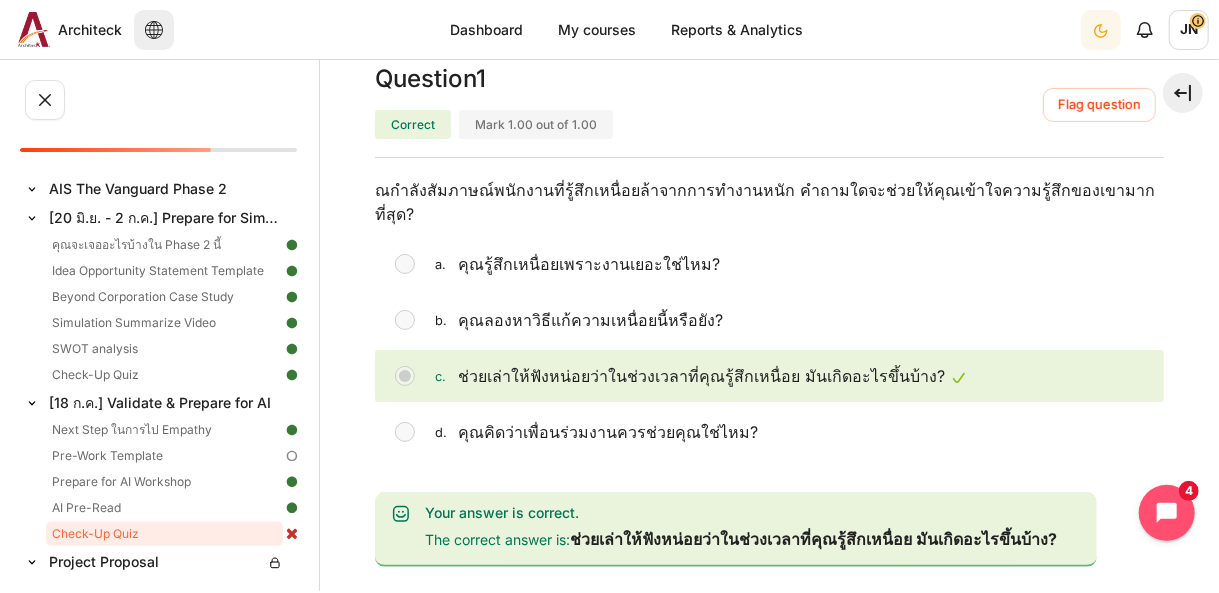 click on "My courses
AIS The Vanguard Phase 2 V5 Batch 2
[18 ก.ค.] Validate & Prepare for AI
Check-Up Quiz
Check-Up Quiz
1" at bounding box center [769, 1755] 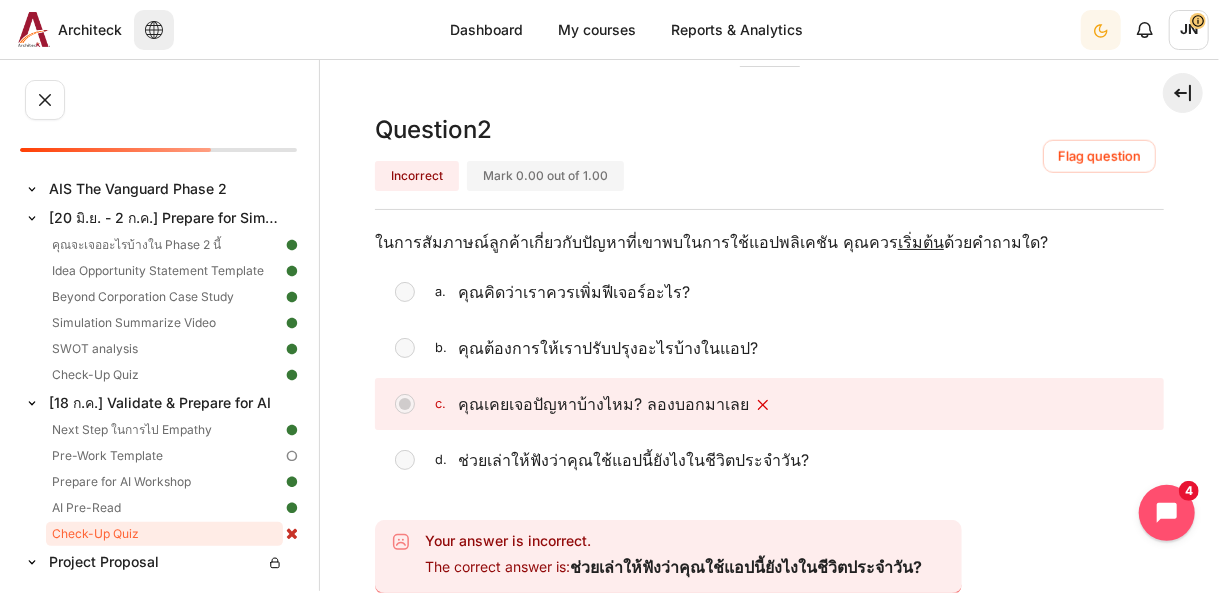 scroll, scrollTop: 960, scrollLeft: 0, axis: vertical 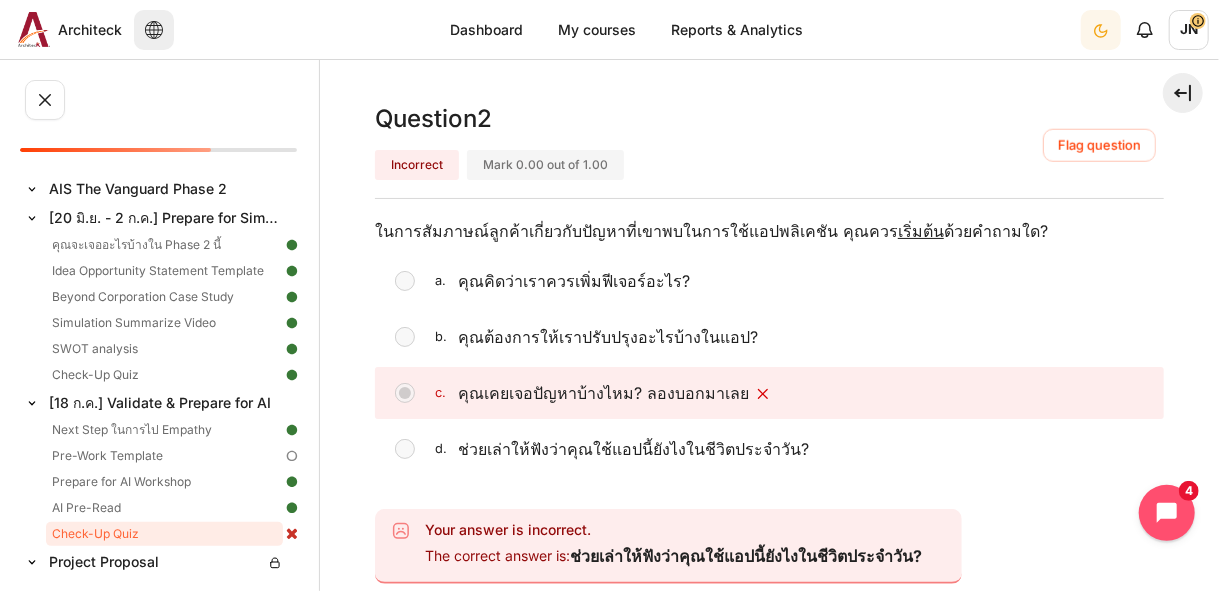 drag, startPoint x: 1144, startPoint y: 260, endPoint x: 943, endPoint y: 390, distance: 239.37627 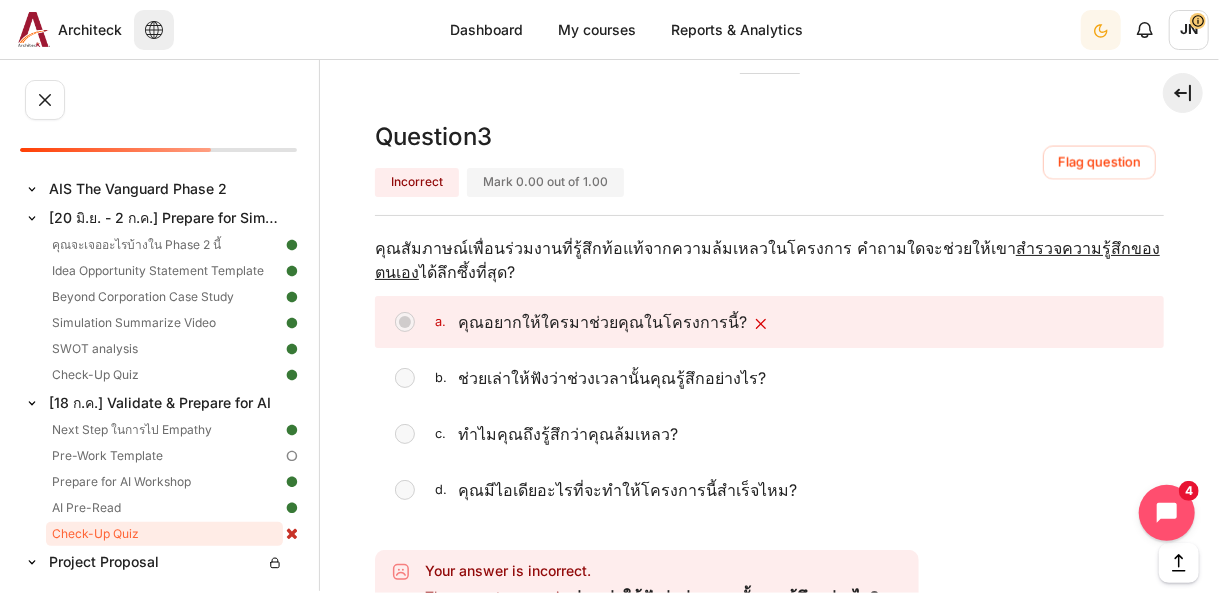 scroll, scrollTop: 1520, scrollLeft: 0, axis: vertical 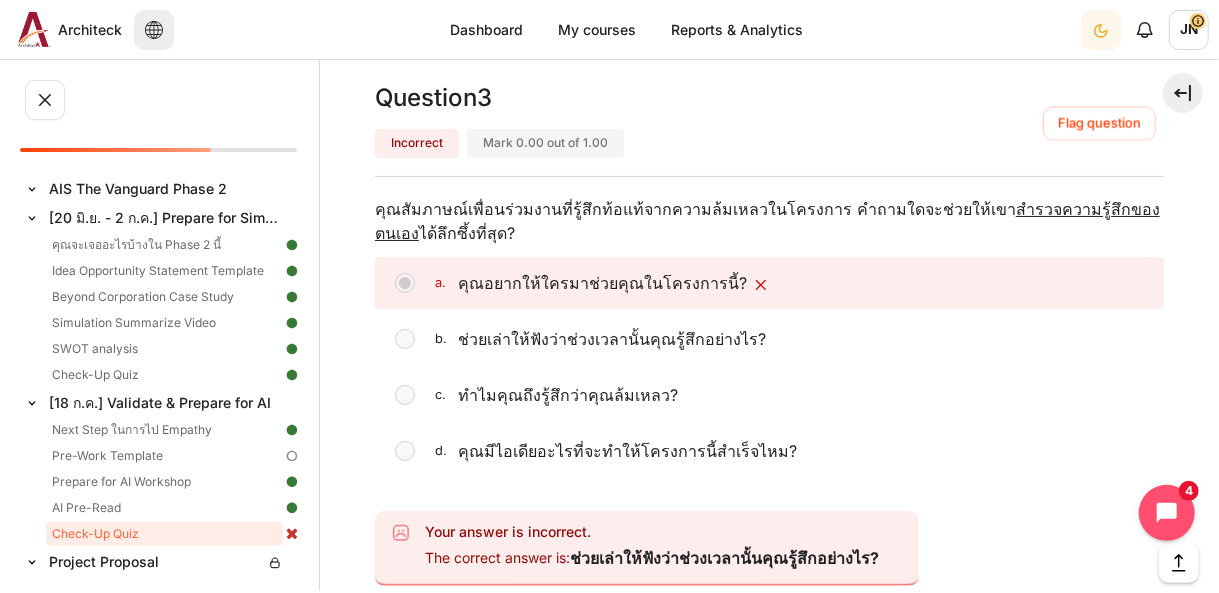 click on "d.  คุณมีไอเดียอะไรที่จะทำให้โครงการนี้สำเร็จไหม?" at bounding box center [769, 451] 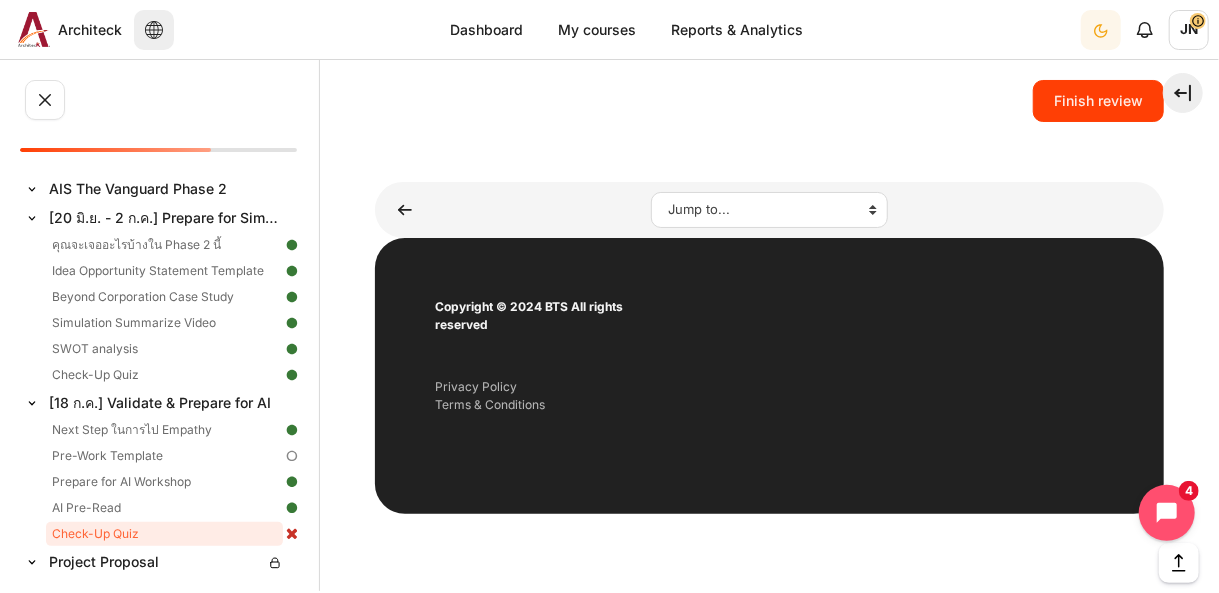 scroll, scrollTop: 3998, scrollLeft: 0, axis: vertical 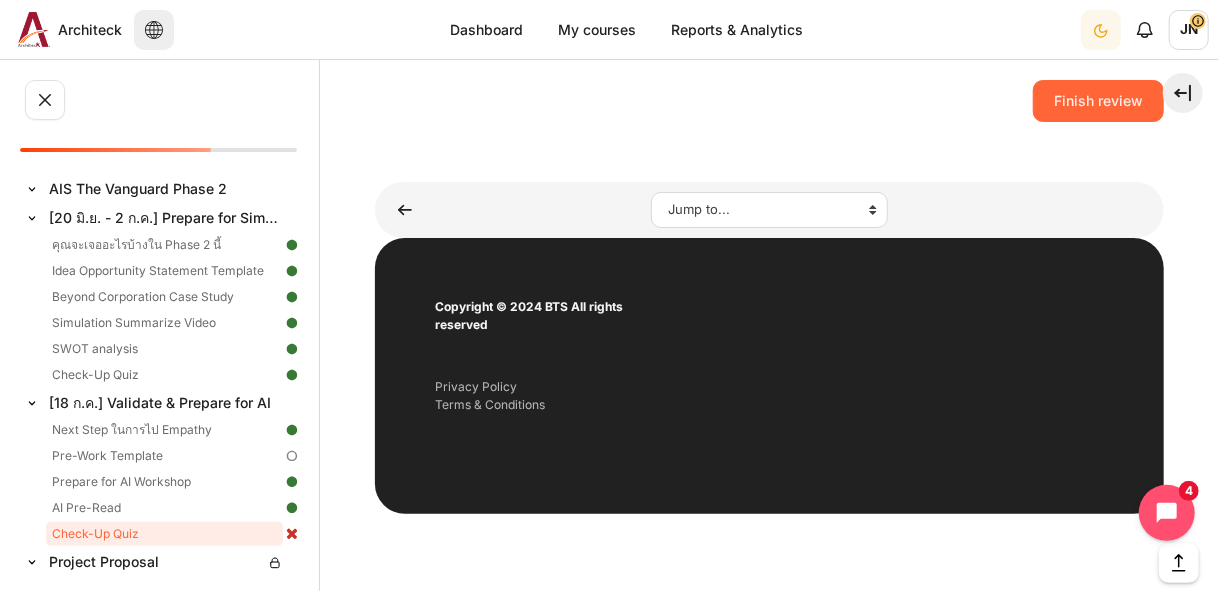 drag, startPoint x: 1088, startPoint y: 84, endPoint x: 1149, endPoint y: 263, distance: 189.10843 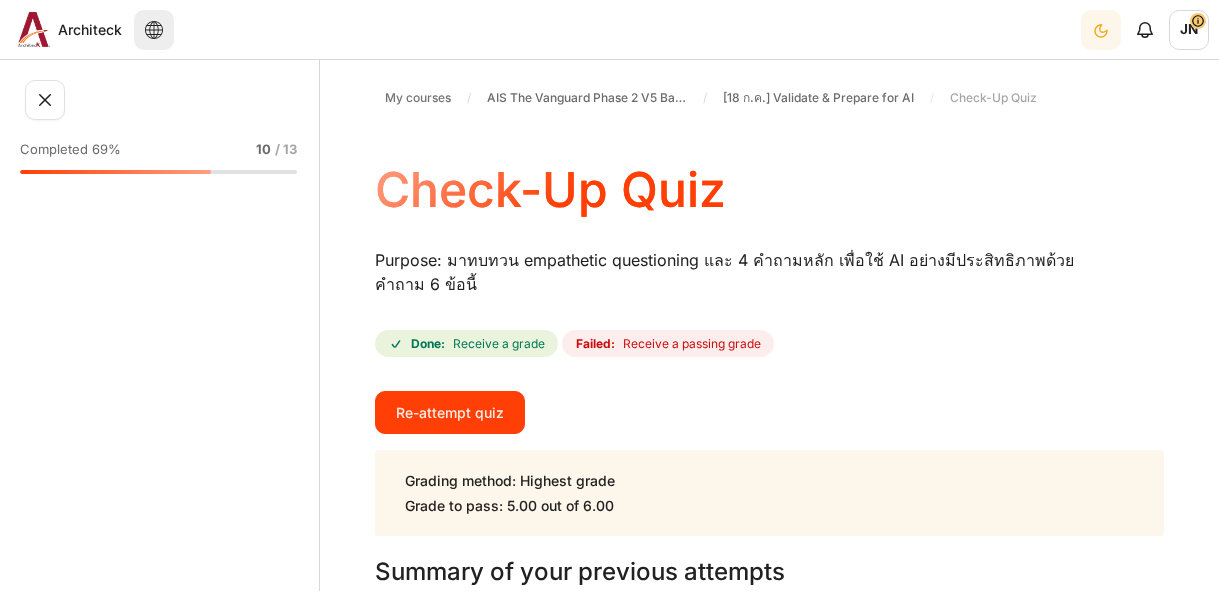 scroll, scrollTop: 0, scrollLeft: 0, axis: both 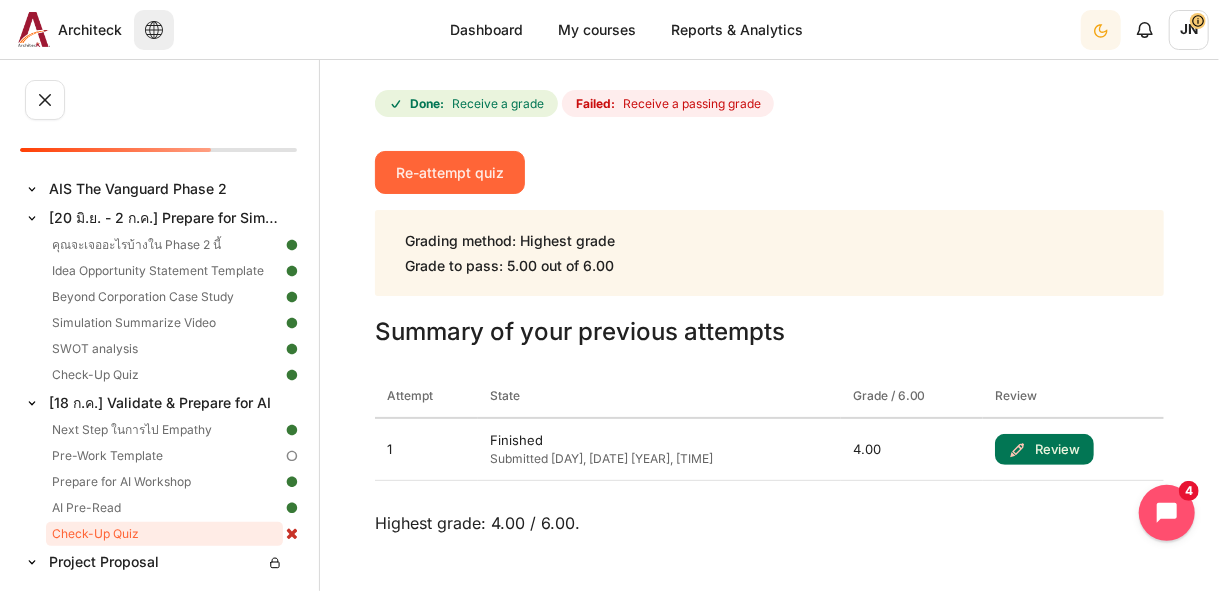 click on "Re-attempt quiz" at bounding box center [450, 172] 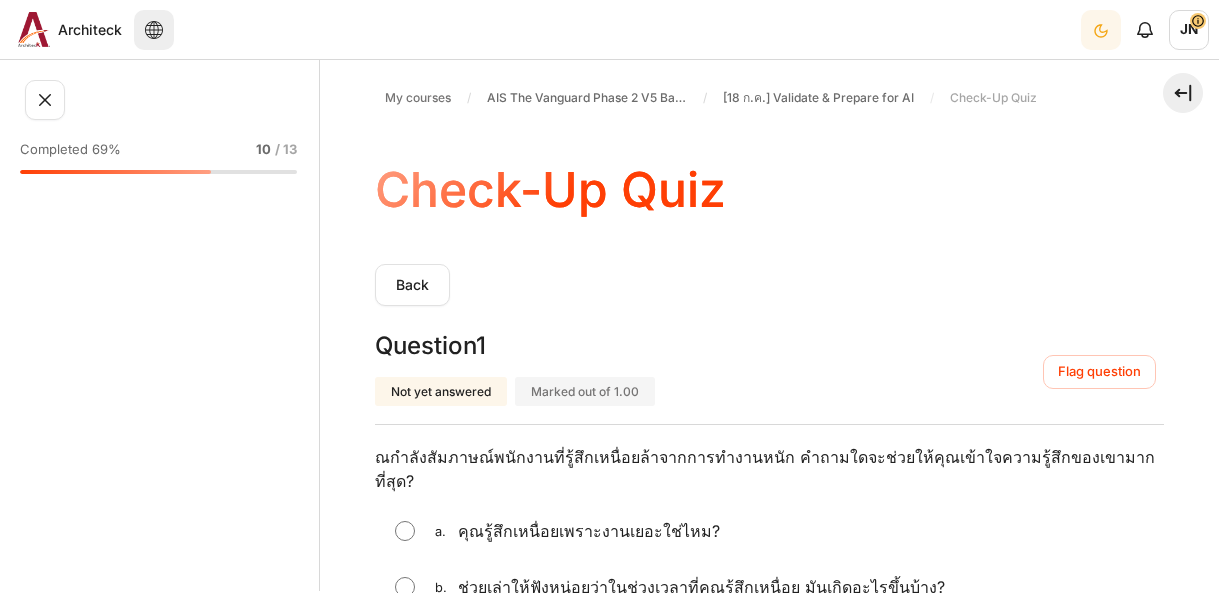 scroll, scrollTop: 0, scrollLeft: 0, axis: both 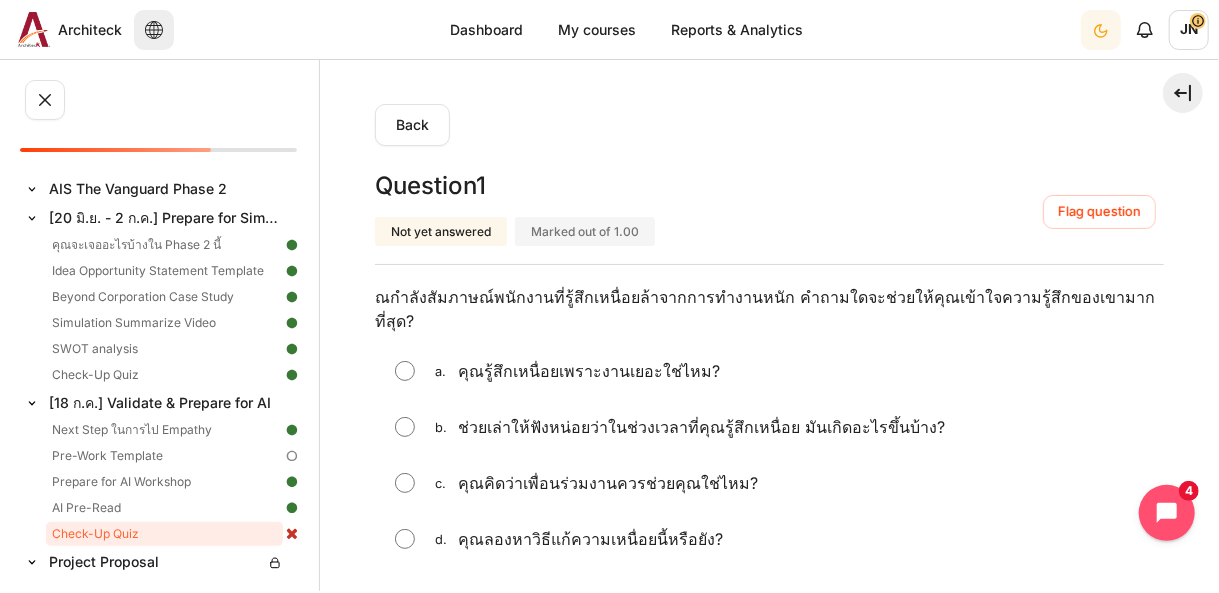 click at bounding box center (405, 427) 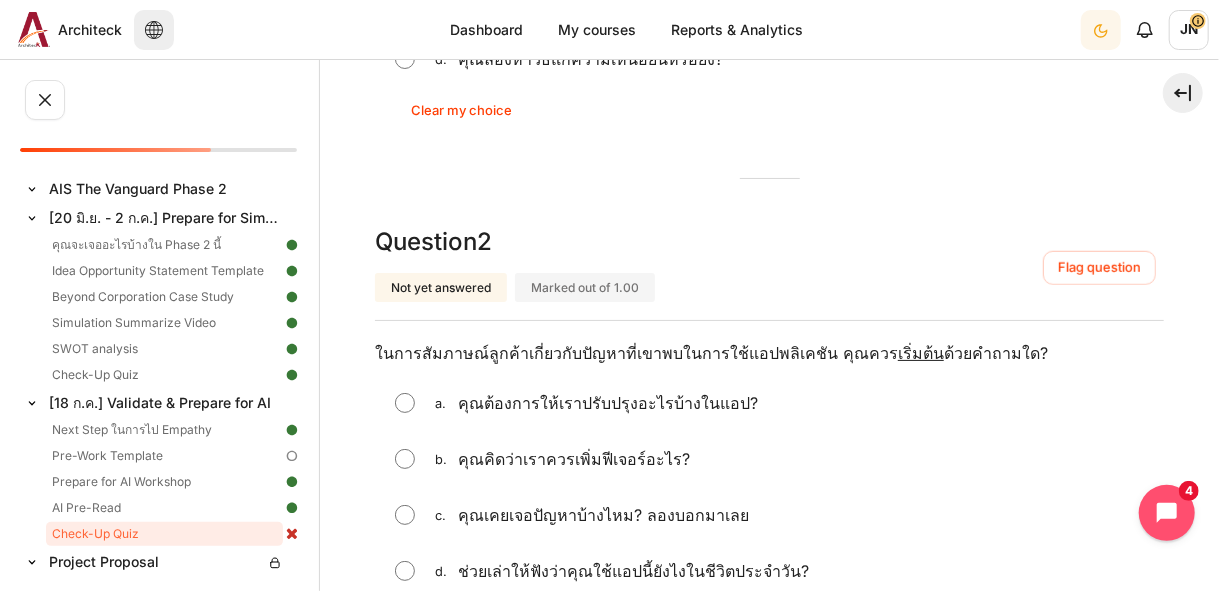 scroll, scrollTop: 720, scrollLeft: 0, axis: vertical 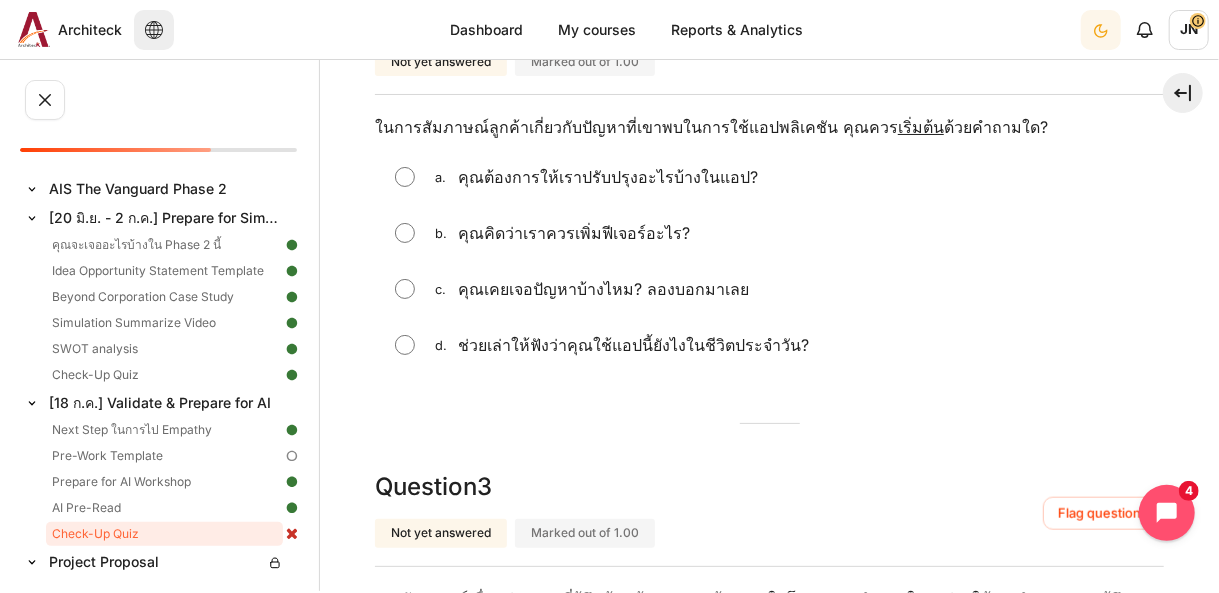 click at bounding box center [405, 345] 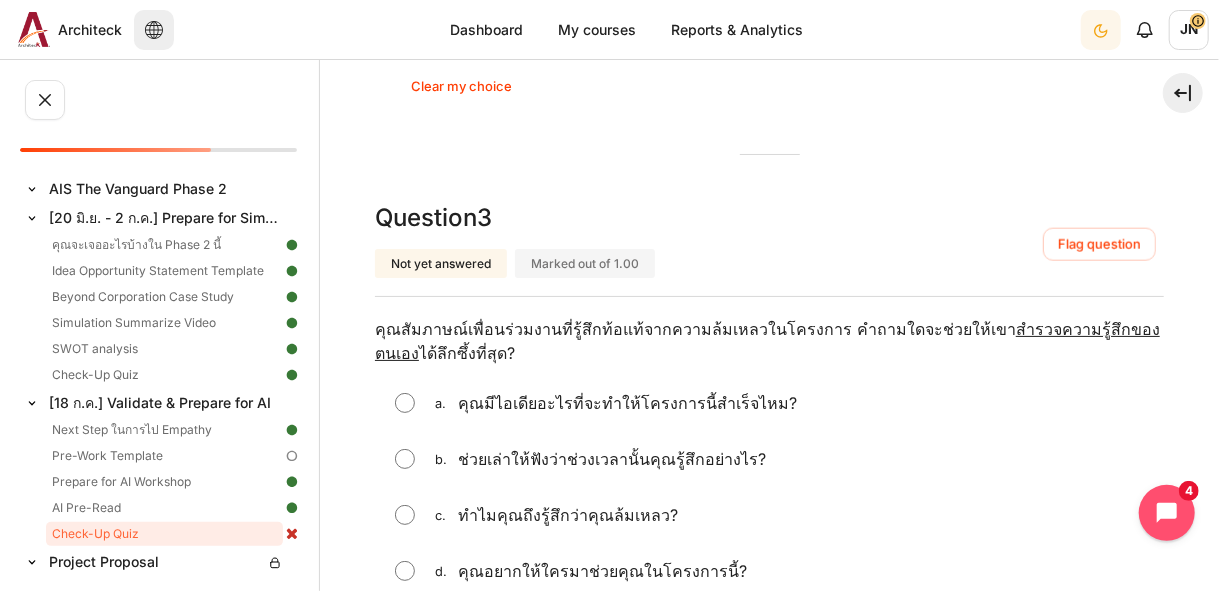 scroll, scrollTop: 1186, scrollLeft: 0, axis: vertical 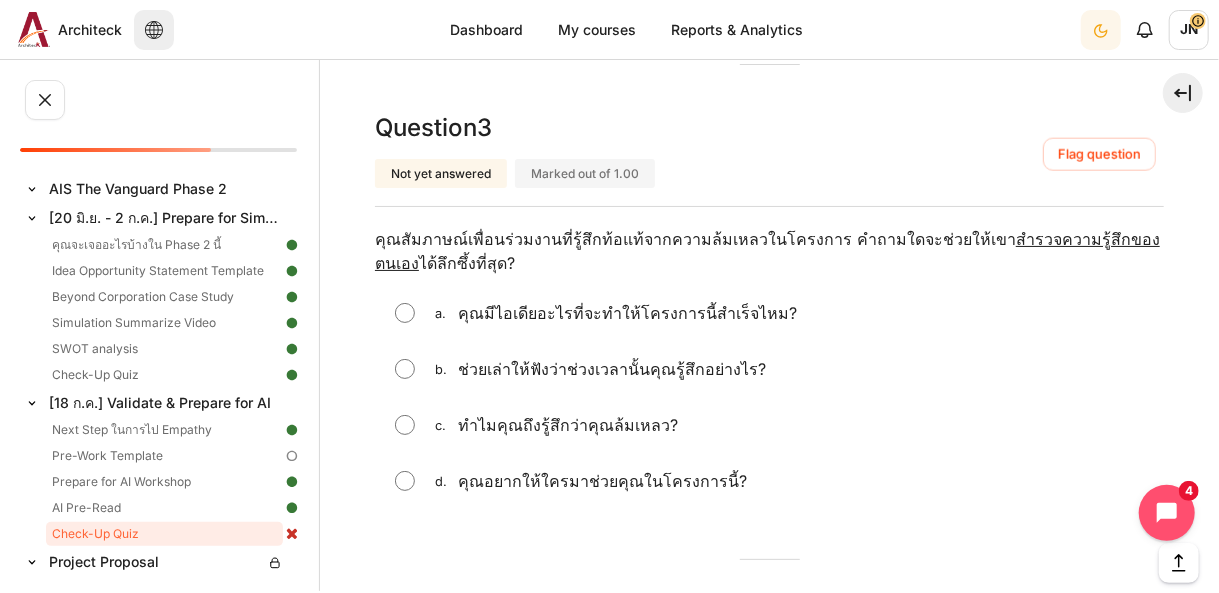 click on "ช่วยเล่าให้ฟังว่าช่วงเวลานั้นคุณรู้สึกอย่างไร?" at bounding box center (612, 369) 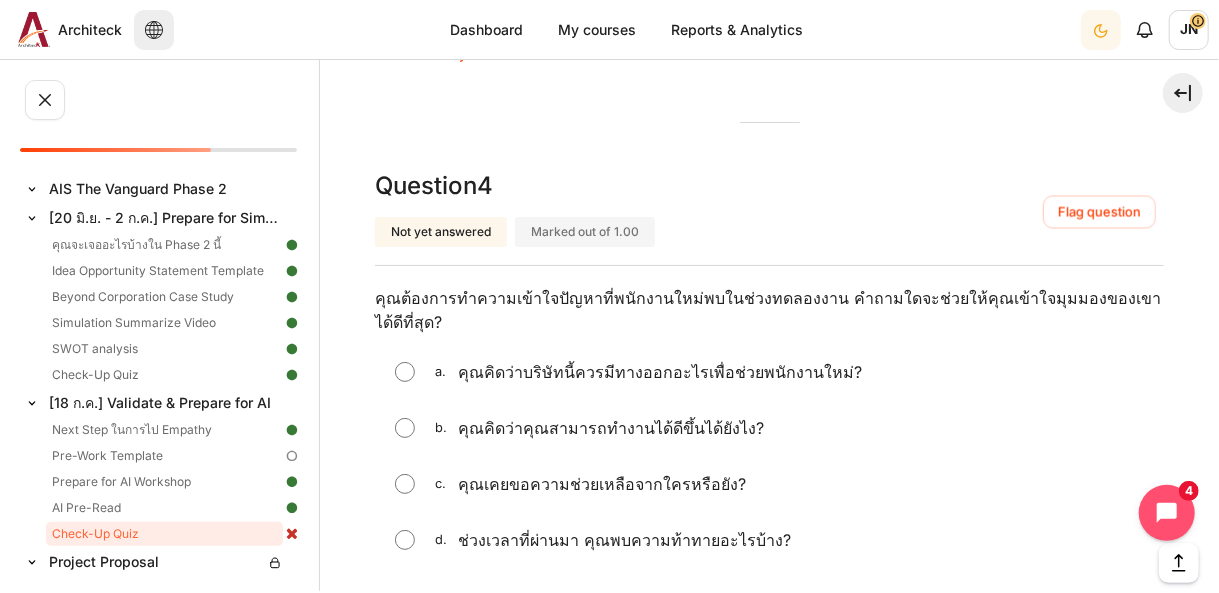 scroll, scrollTop: 1746, scrollLeft: 0, axis: vertical 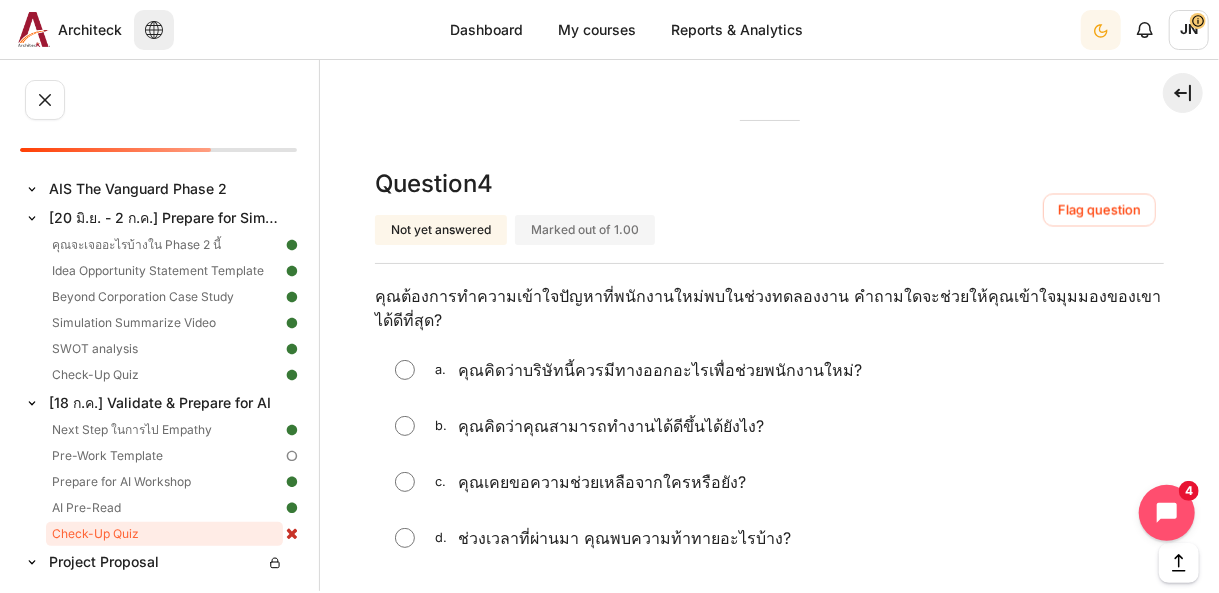 click on "d.  ช่วงเวลาที่ผ่านมา คุณพบความท้าทายอะไรบ้าง?" at bounding box center [769, 538] 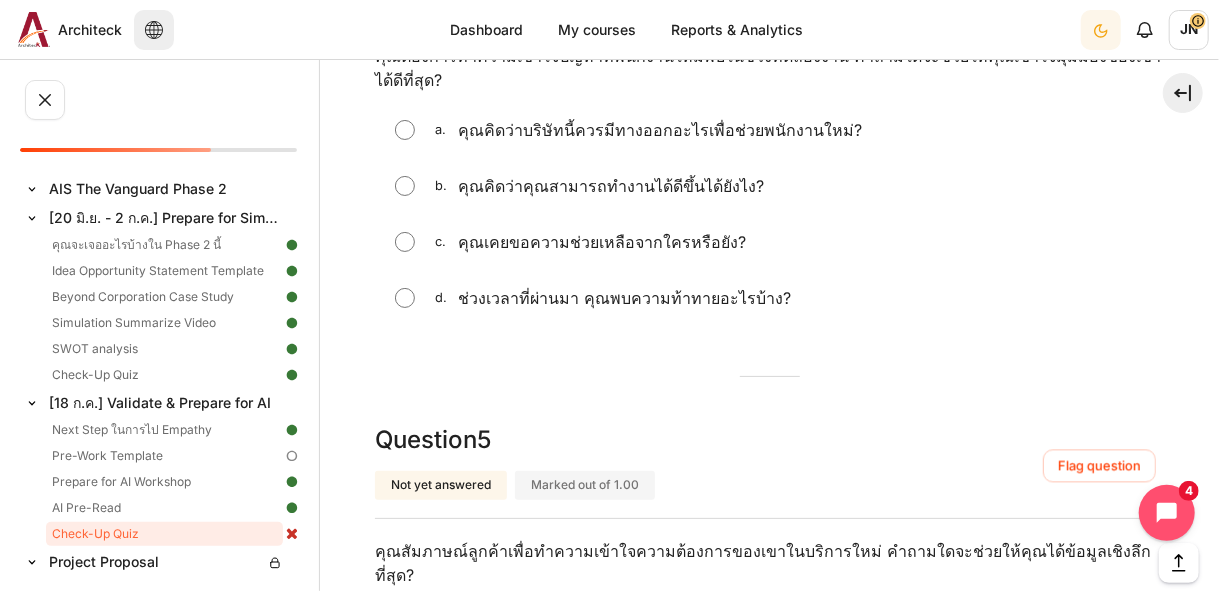 click at bounding box center (405, 298) 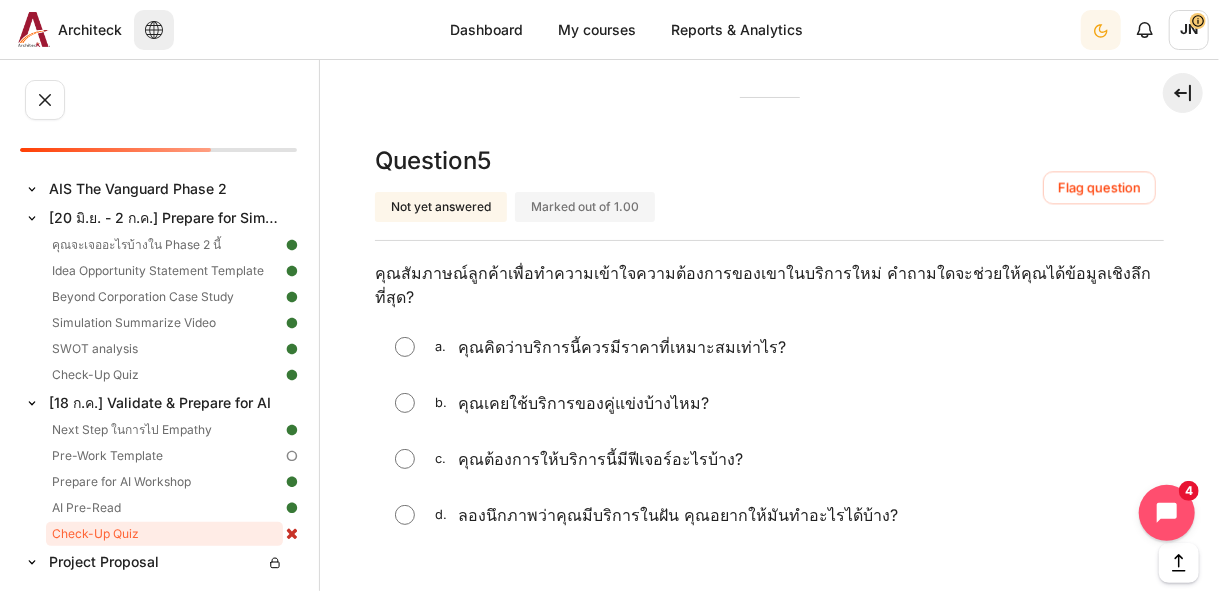 scroll, scrollTop: 2306, scrollLeft: 0, axis: vertical 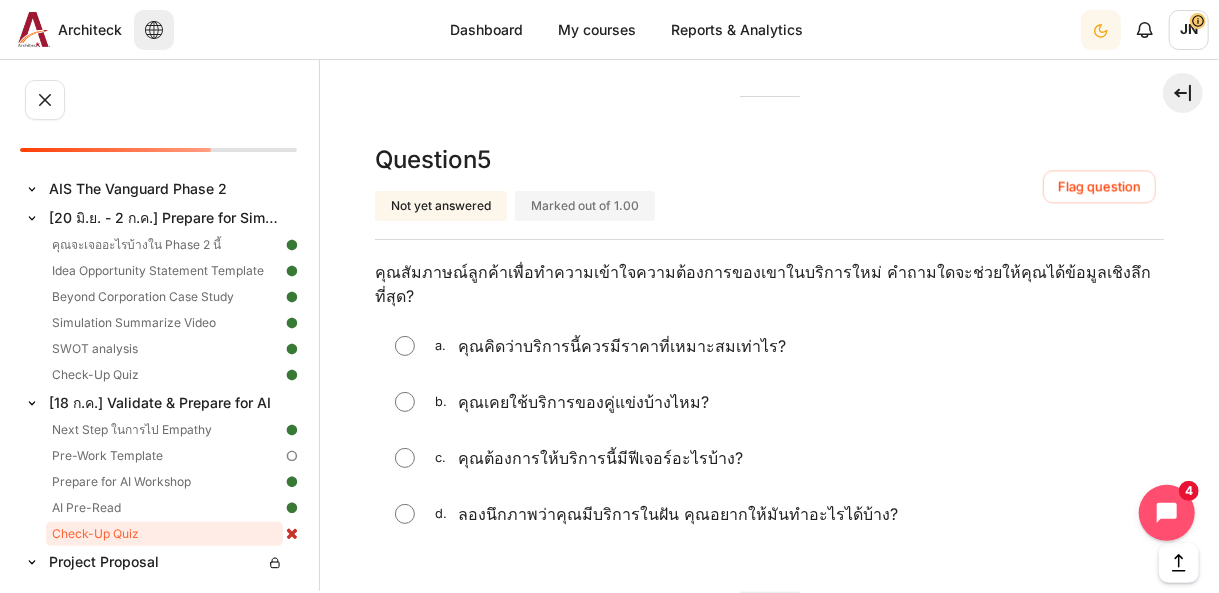 click at bounding box center (405, 514) 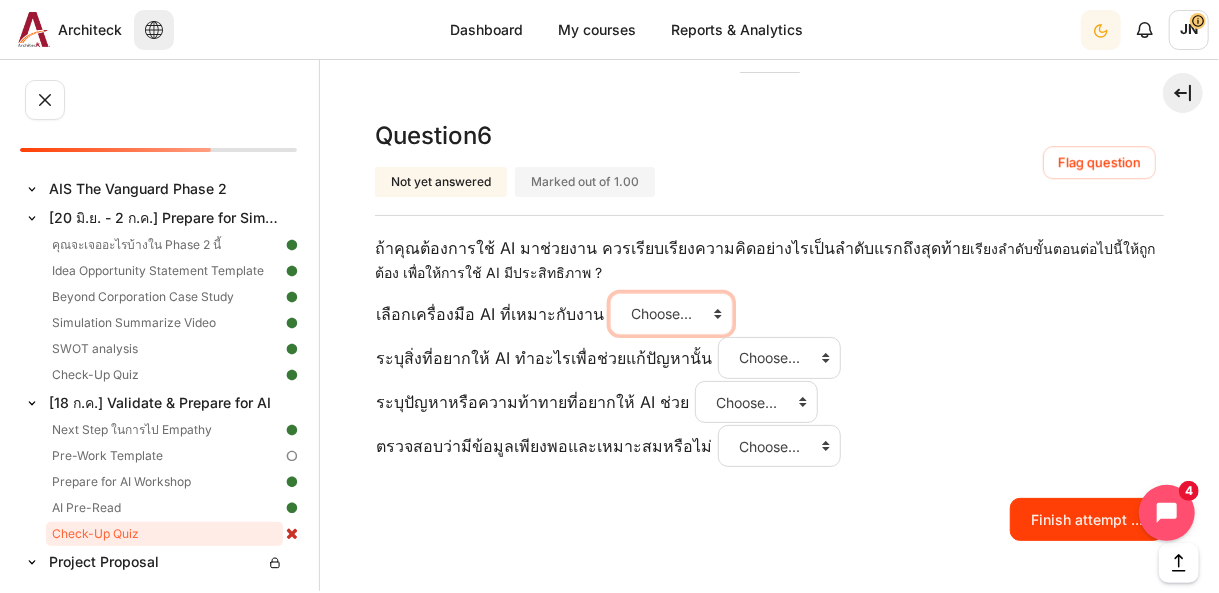 click on "Choose... ขั้นที่ 1 ขั้นที่ 2 ขั้นที่ 3 ขั้นที่ 4" at bounding box center [671, 314] 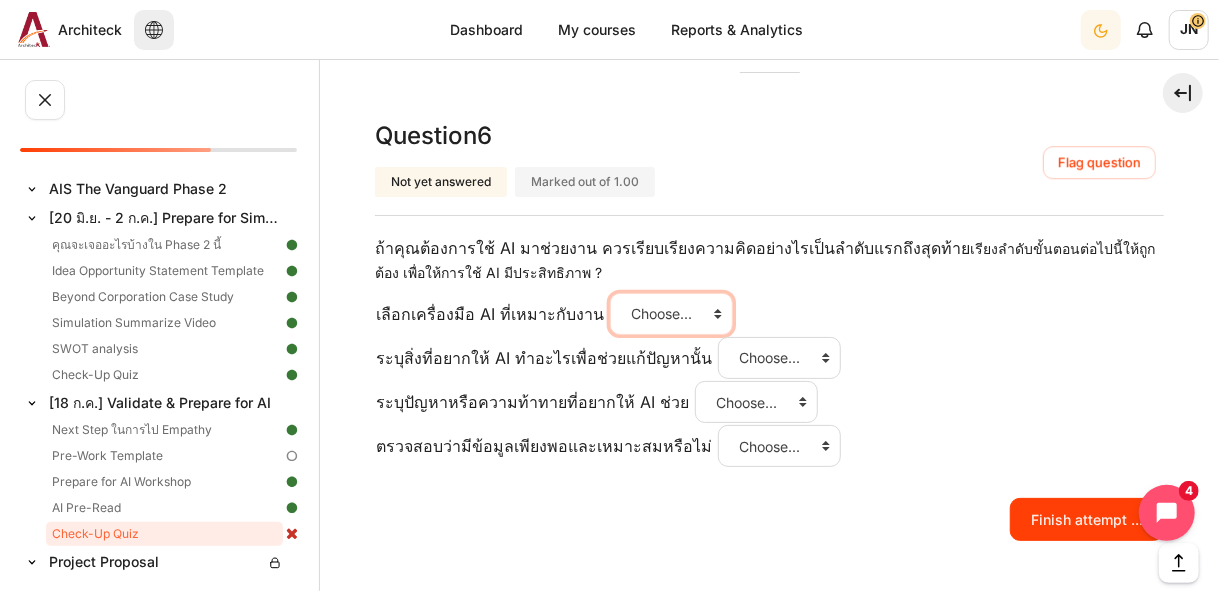 select on "4" 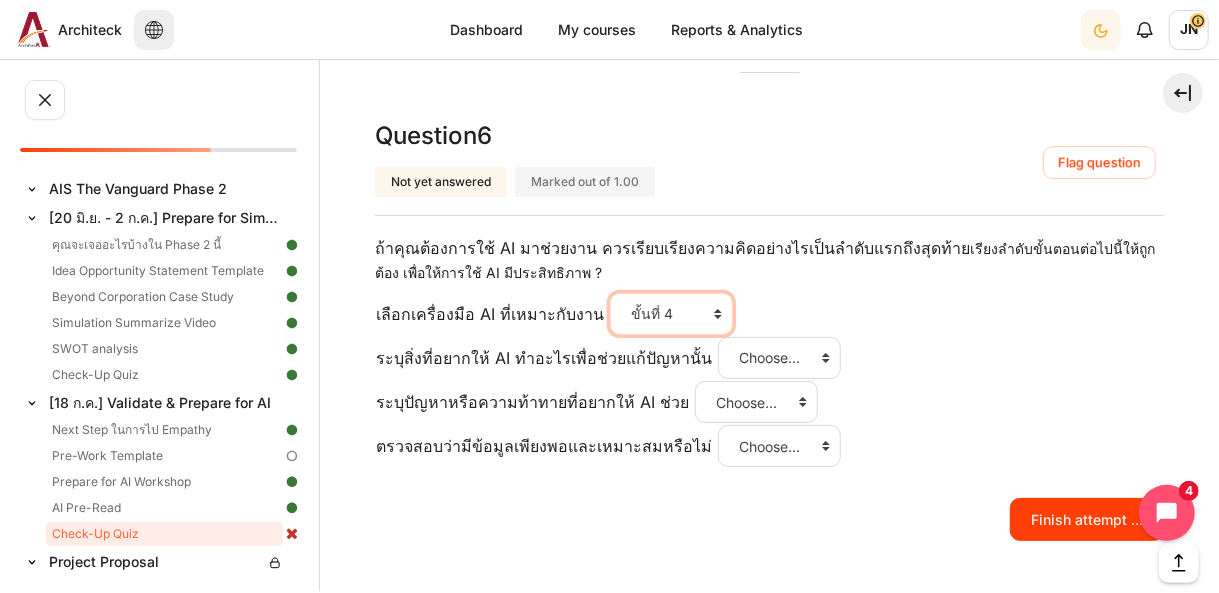 click on "Choose... ขั้นที่ 1 ขั้นที่ 2 ขั้นที่ 3 ขั้นที่ 4" at bounding box center [671, 314] 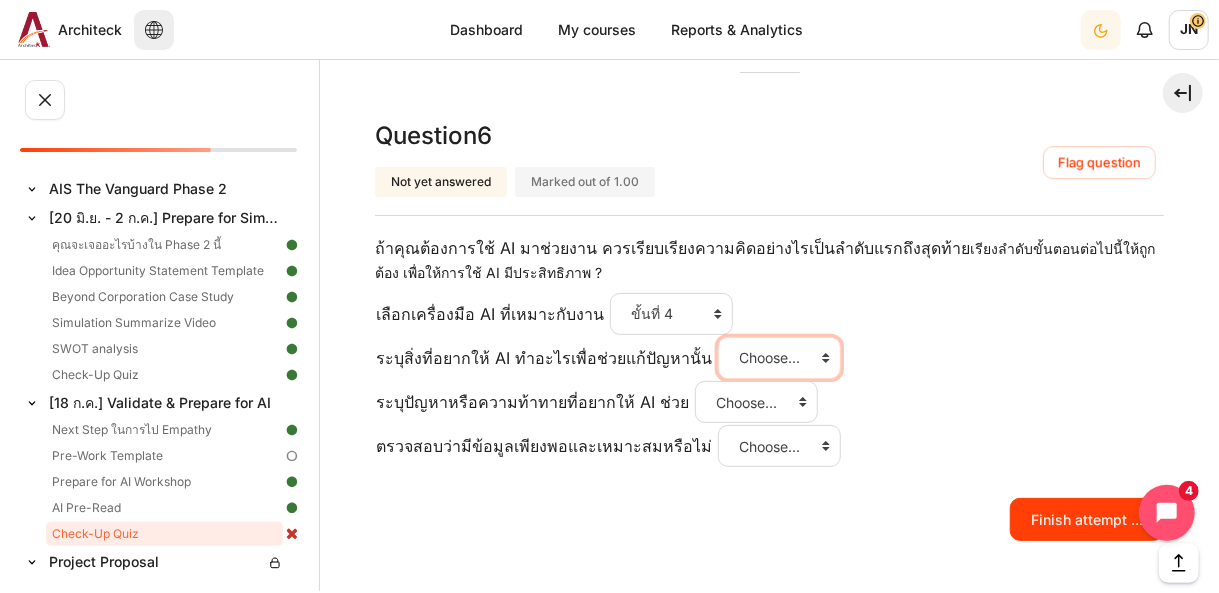 click on "Choose... ขั้นที่ 1 ขั้นที่ 2 ขั้นที่ 3 ขั้นที่ 4" at bounding box center (779, 358) 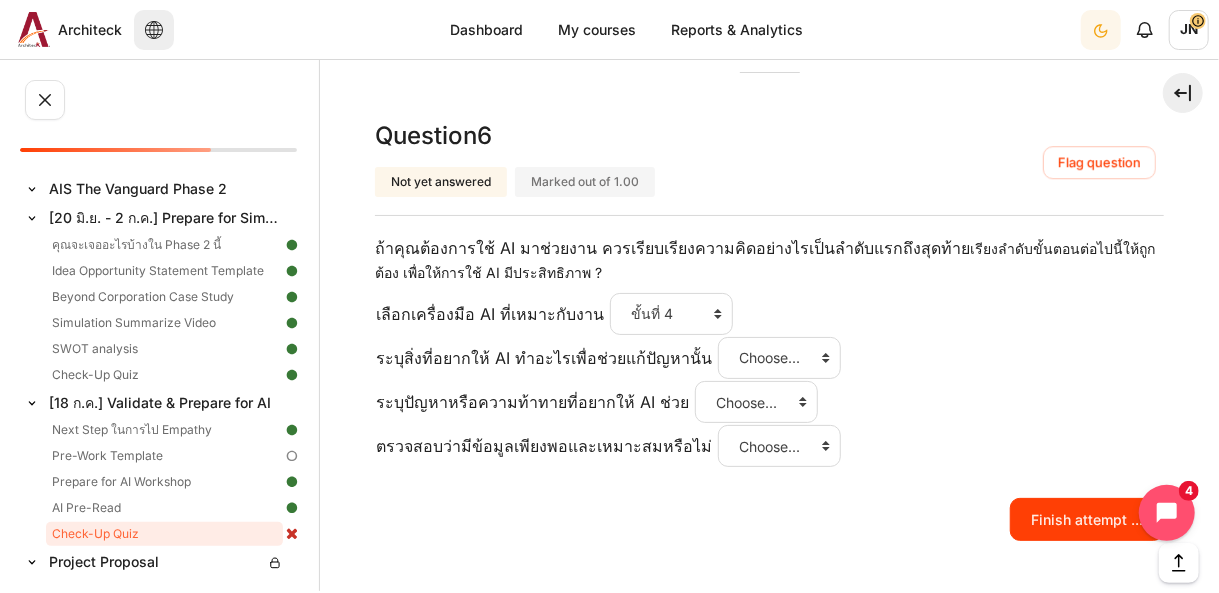 drag, startPoint x: 570, startPoint y: 346, endPoint x: 609, endPoint y: 358, distance: 40.804413 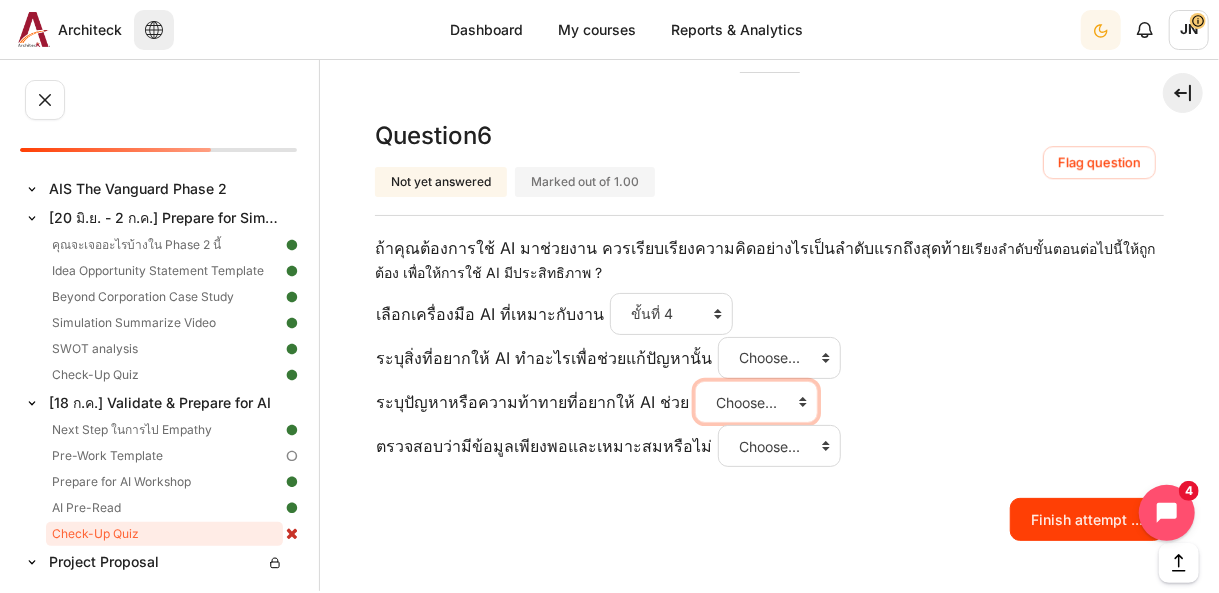 click on "Choose... ขั้นที่ 1 ขั้นที่ 2 ขั้นที่ 3 ขั้นที่ 4" at bounding box center (756, 402) 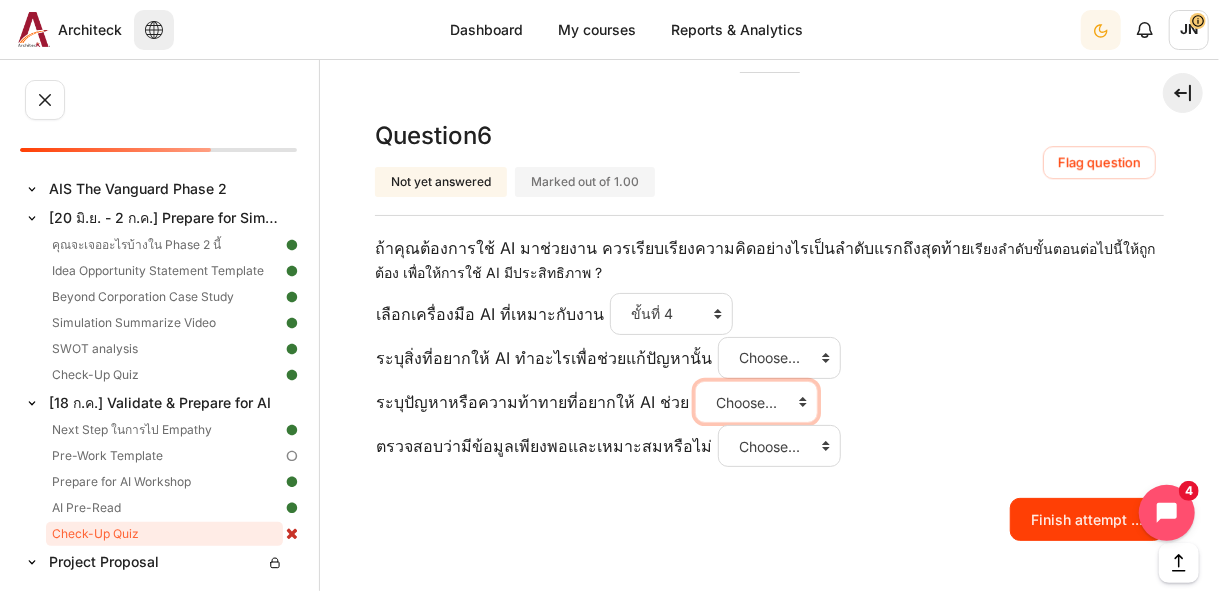 select on "1" 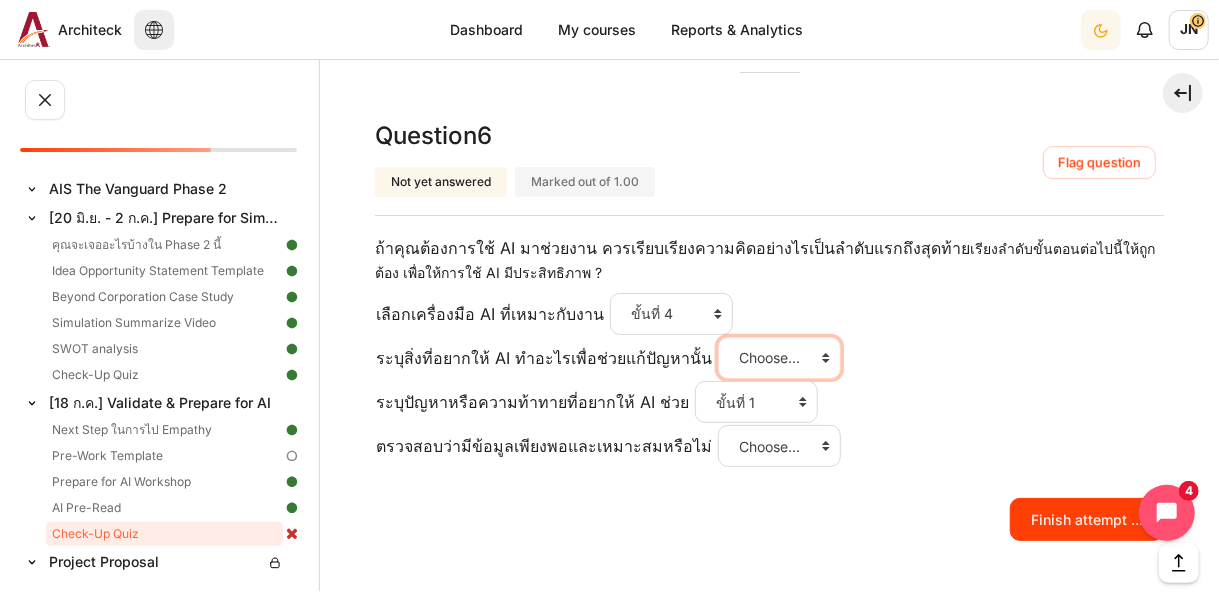 click on "Choose... ขั้นที่ 1 ขั้นที่ 2 ขั้นที่ 3 ขั้นที่ 4" at bounding box center (779, 358) 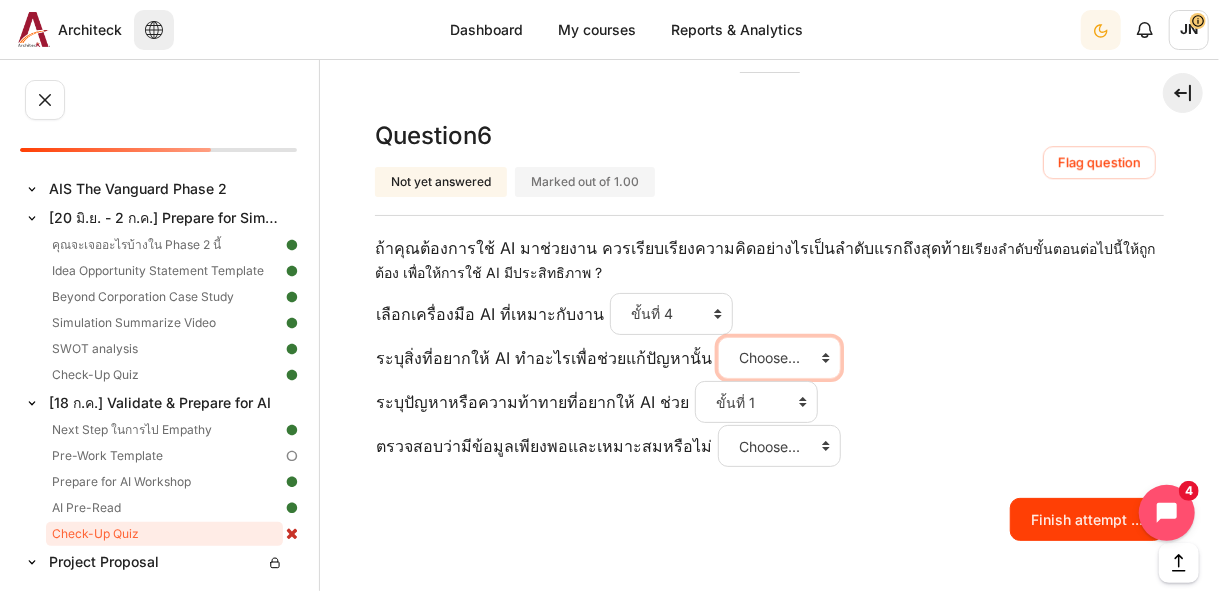 select on "2" 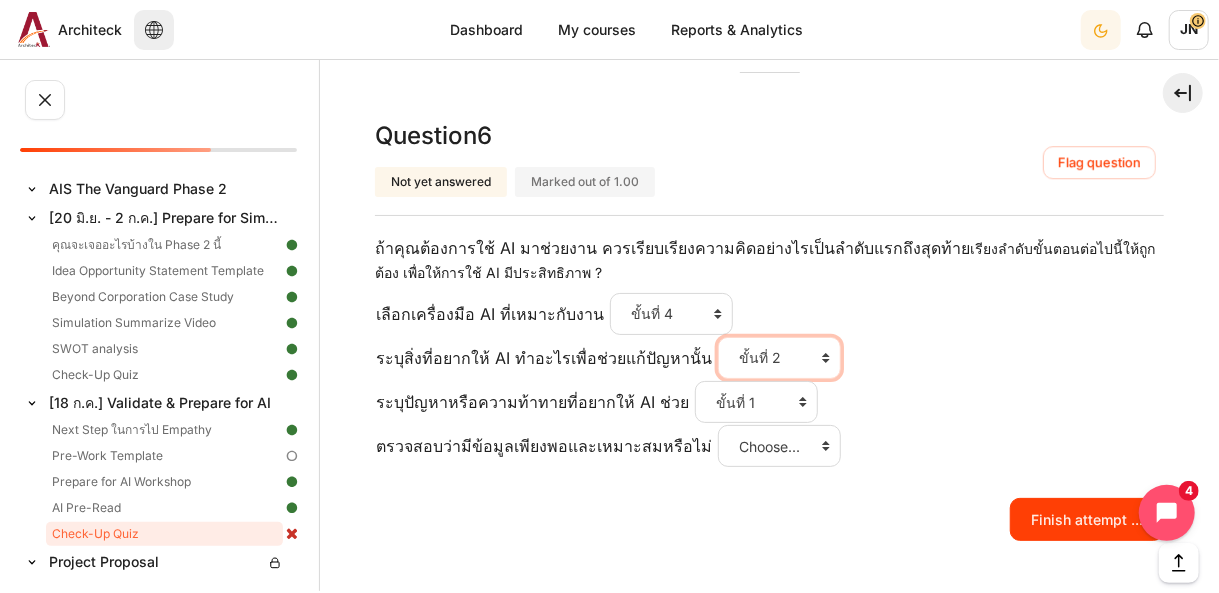 click on "Choose... ขั้นที่ 1 ขั้นที่ 2 ขั้นที่ 3 ขั้นที่ 4" at bounding box center [779, 358] 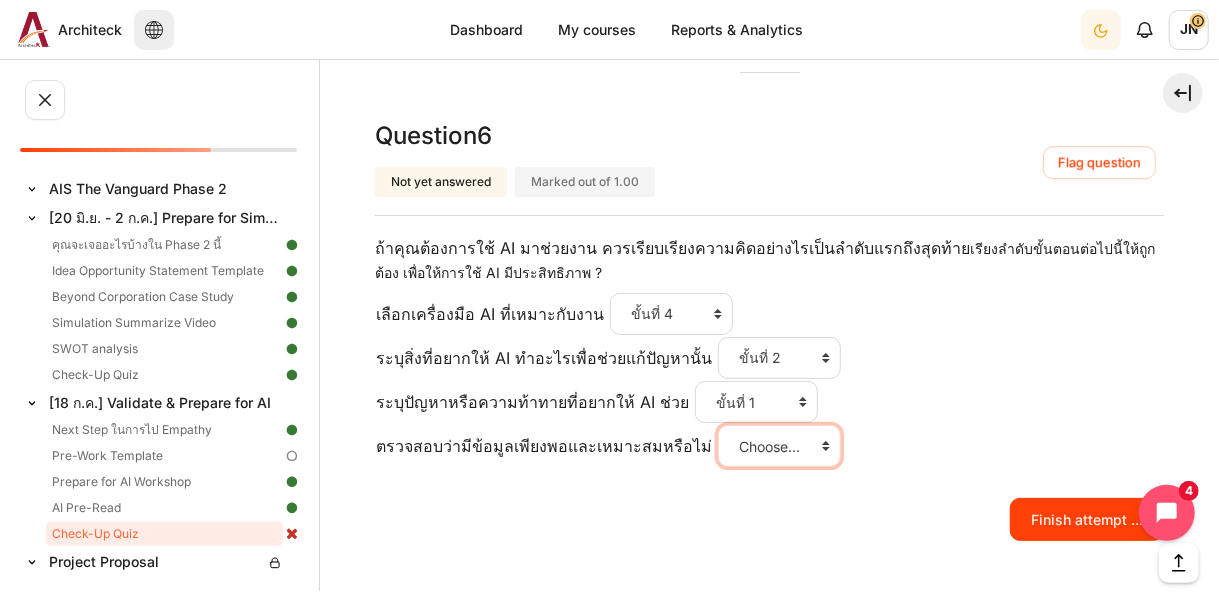 drag, startPoint x: 775, startPoint y: 388, endPoint x: 772, endPoint y: 399, distance: 11.401754 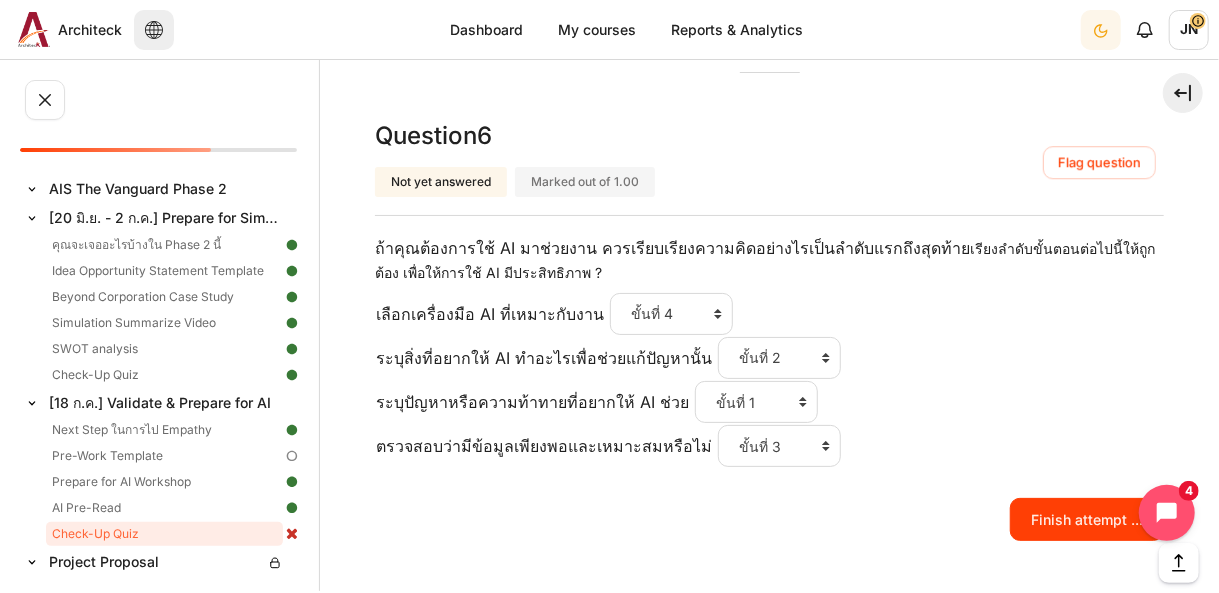 click on "Finish attempt ..." at bounding box center [769, 519] 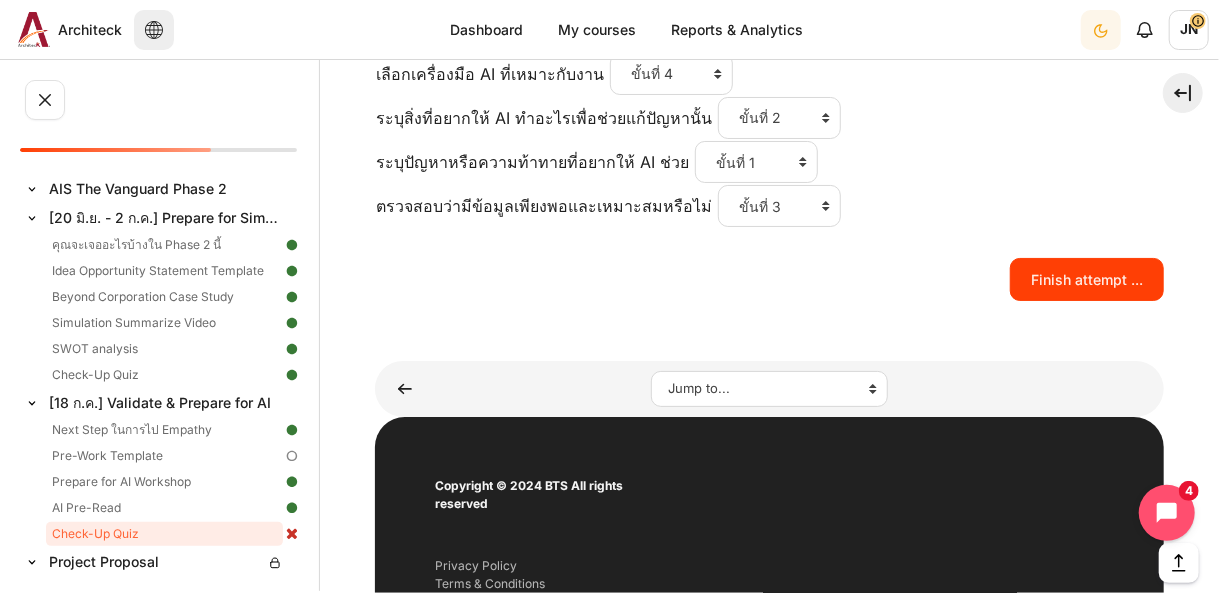 scroll, scrollTop: 3106, scrollLeft: 0, axis: vertical 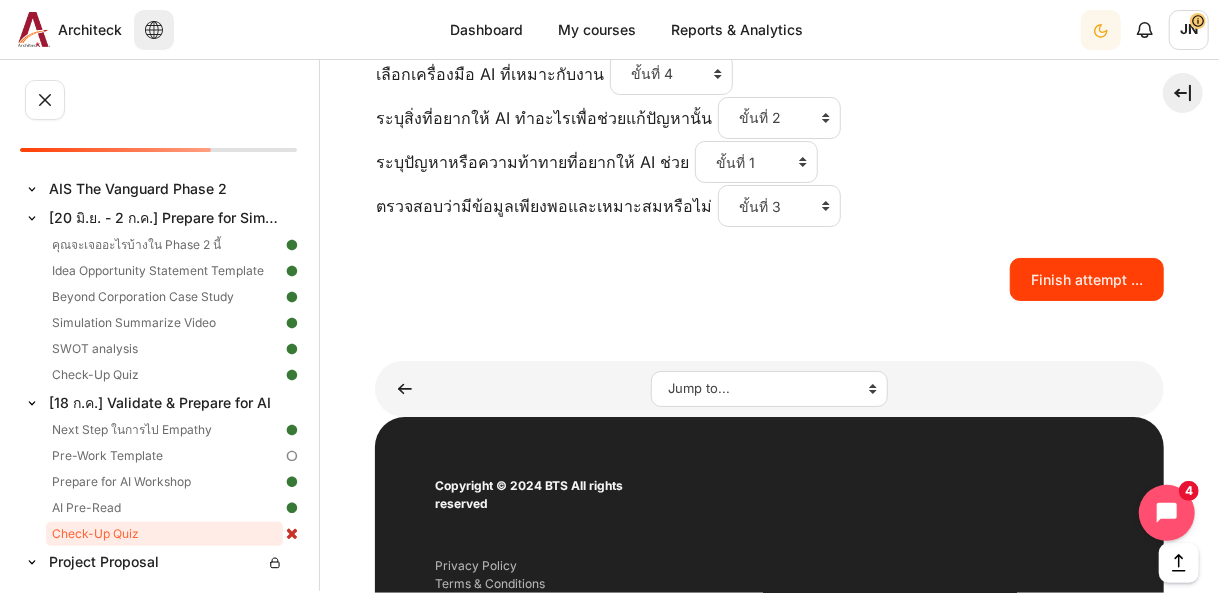drag, startPoint x: 1056, startPoint y: 223, endPoint x: 1113, endPoint y: 329, distance: 120.353645 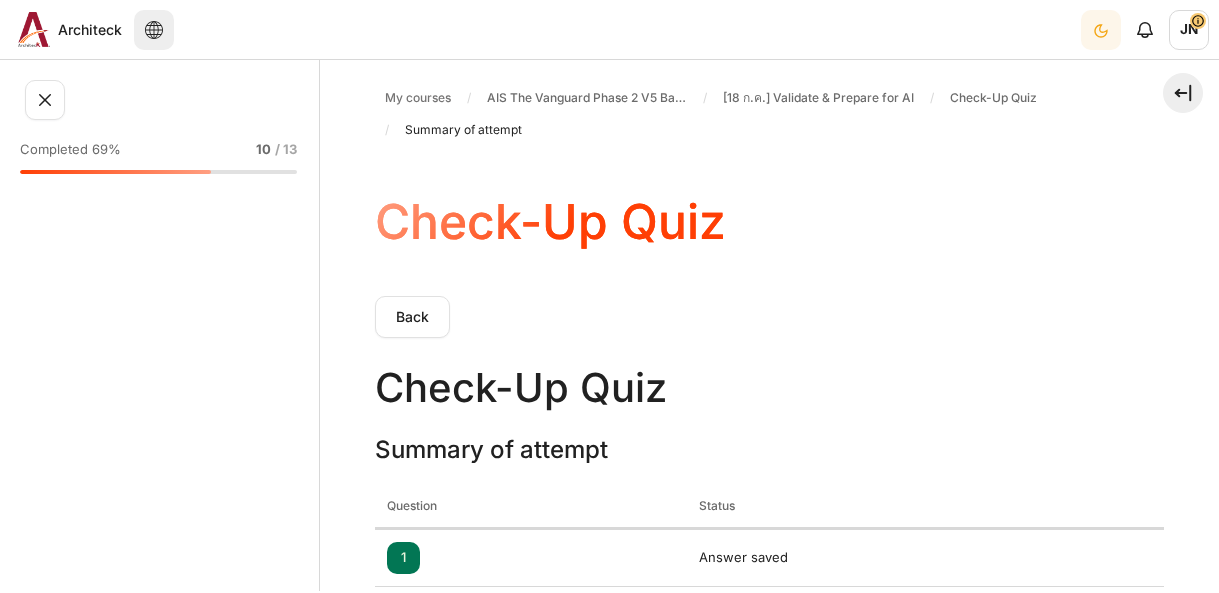 scroll, scrollTop: 0, scrollLeft: 0, axis: both 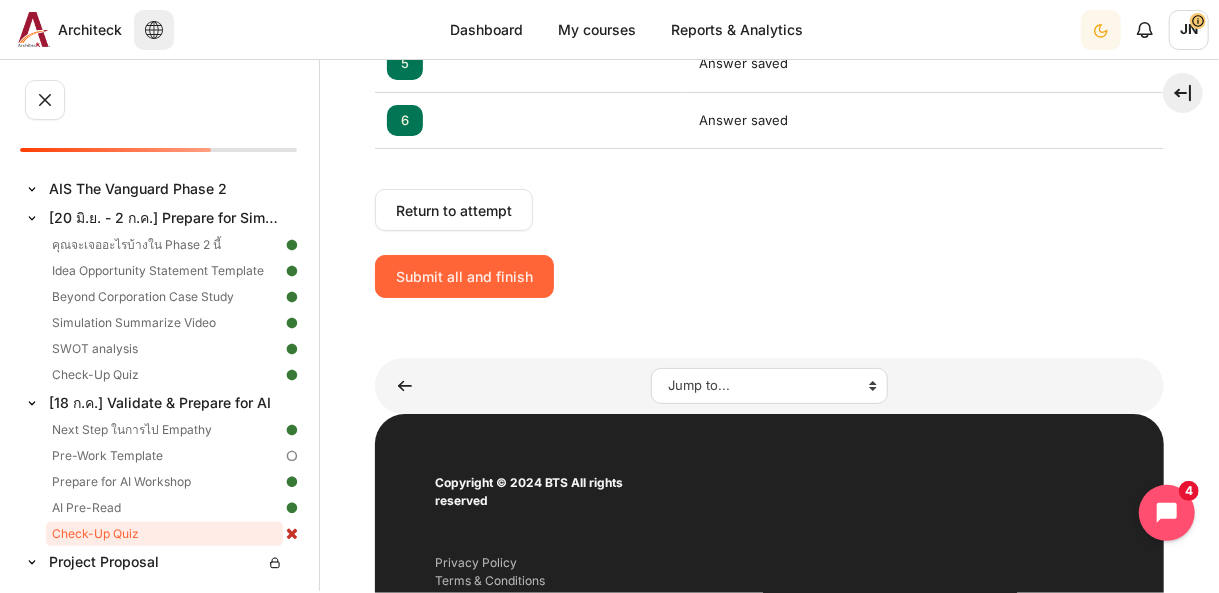 click on "Submit all and finish" at bounding box center (464, 276) 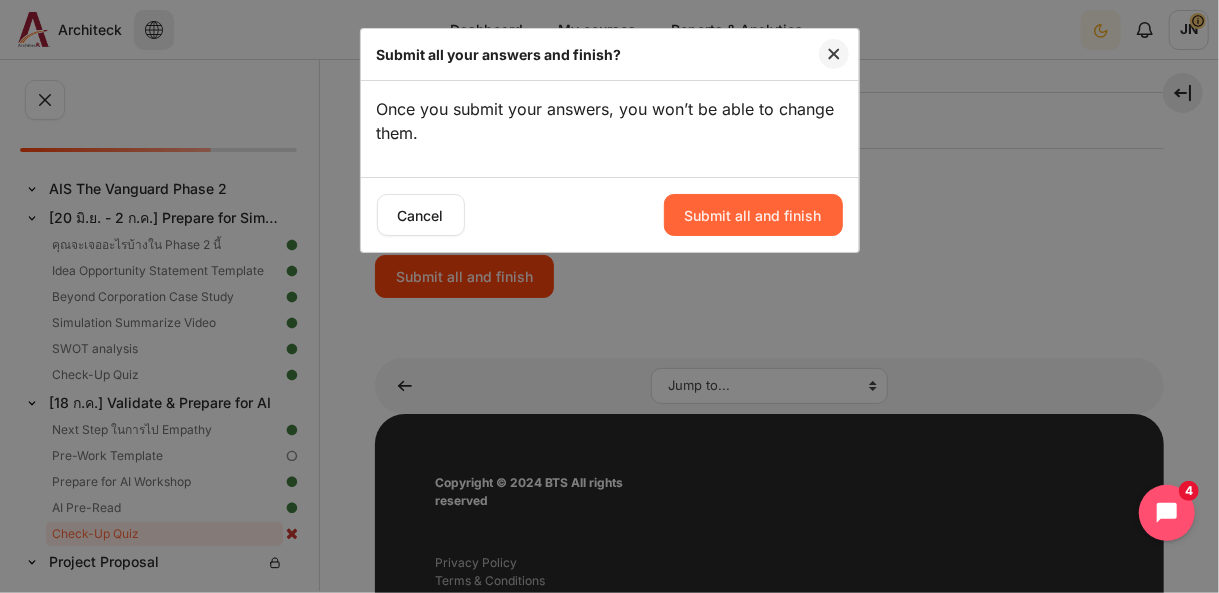 click on "Submit all and finish" at bounding box center (753, 215) 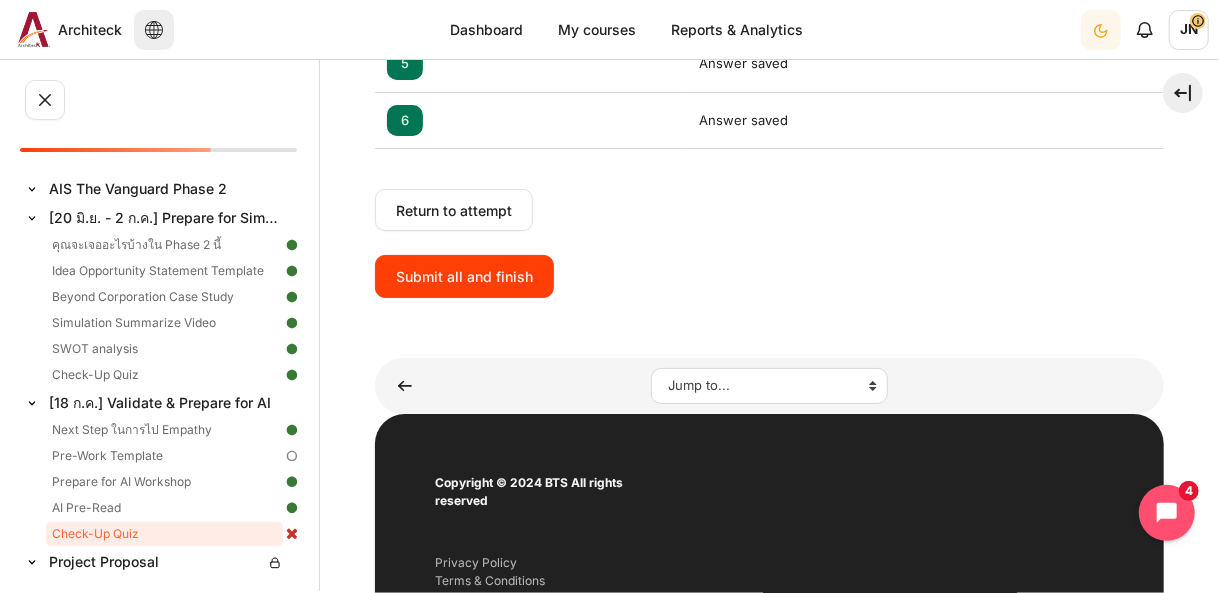 scroll, scrollTop: 720, scrollLeft: 0, axis: vertical 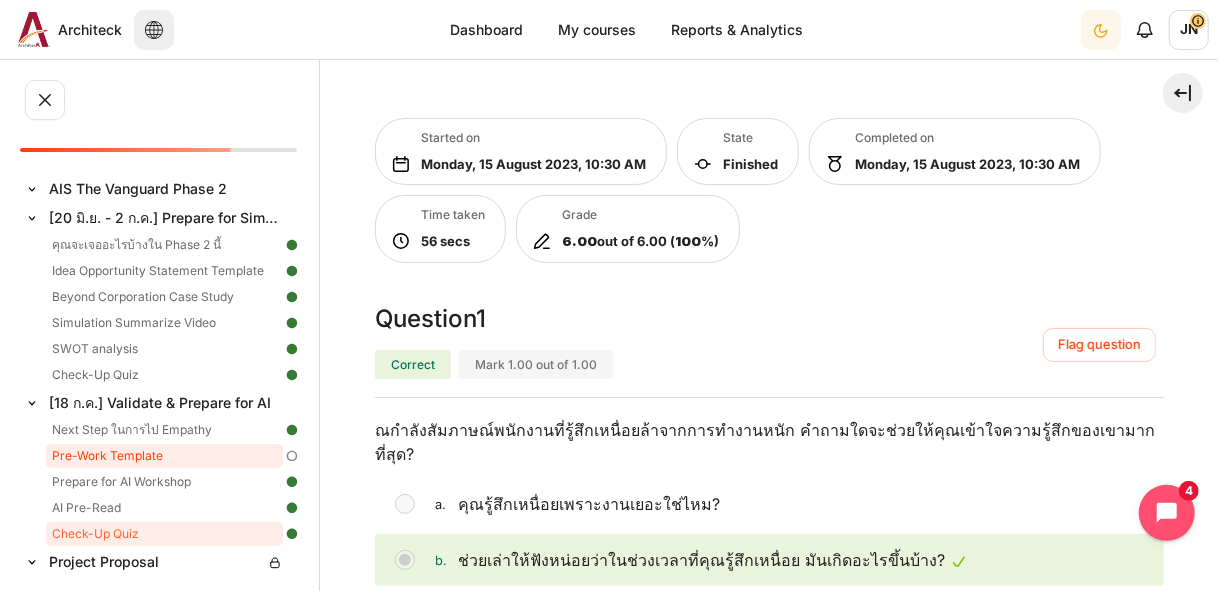 click on "Pre-Work Template" at bounding box center (164, 456) 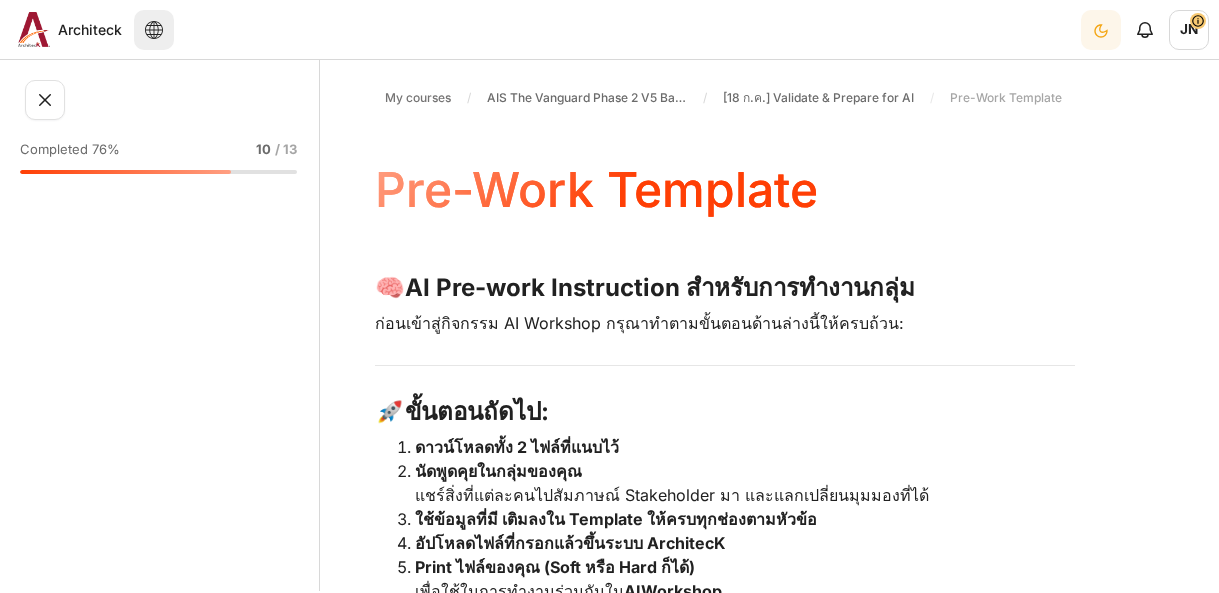 scroll, scrollTop: 0, scrollLeft: 0, axis: both 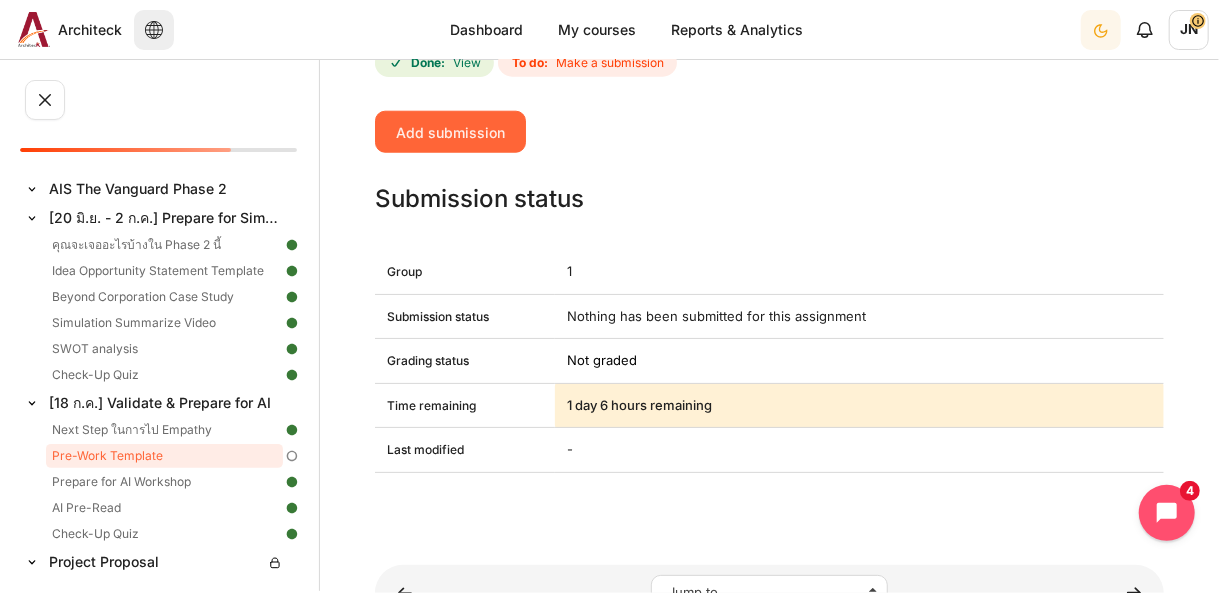 click on "Add submission" at bounding box center [450, 132] 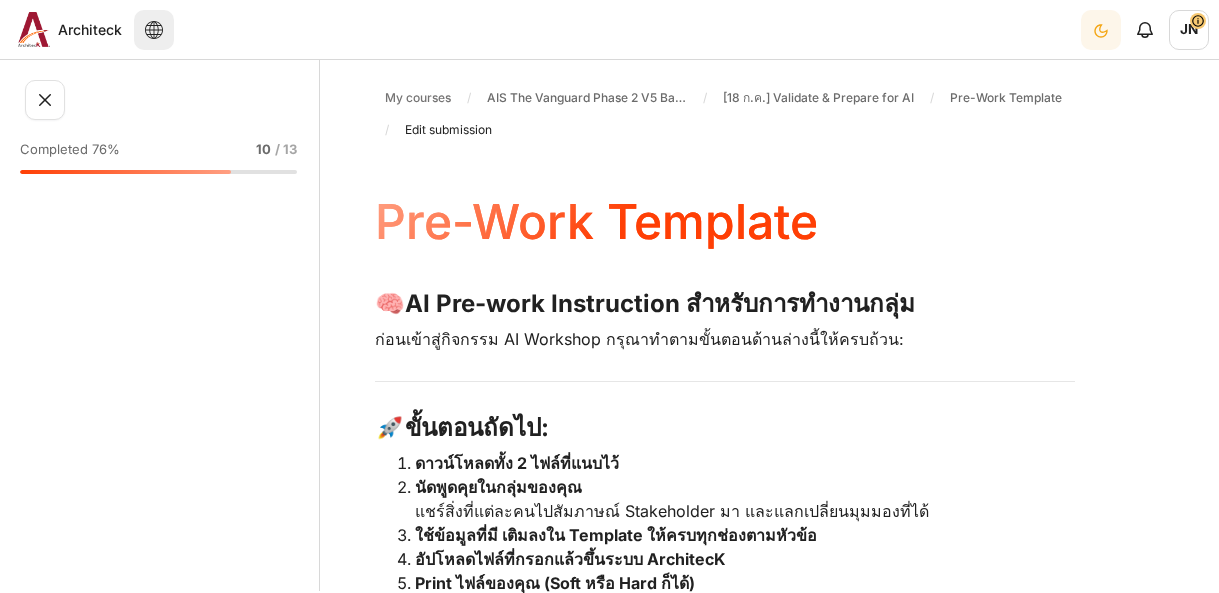 scroll, scrollTop: 0, scrollLeft: 0, axis: both 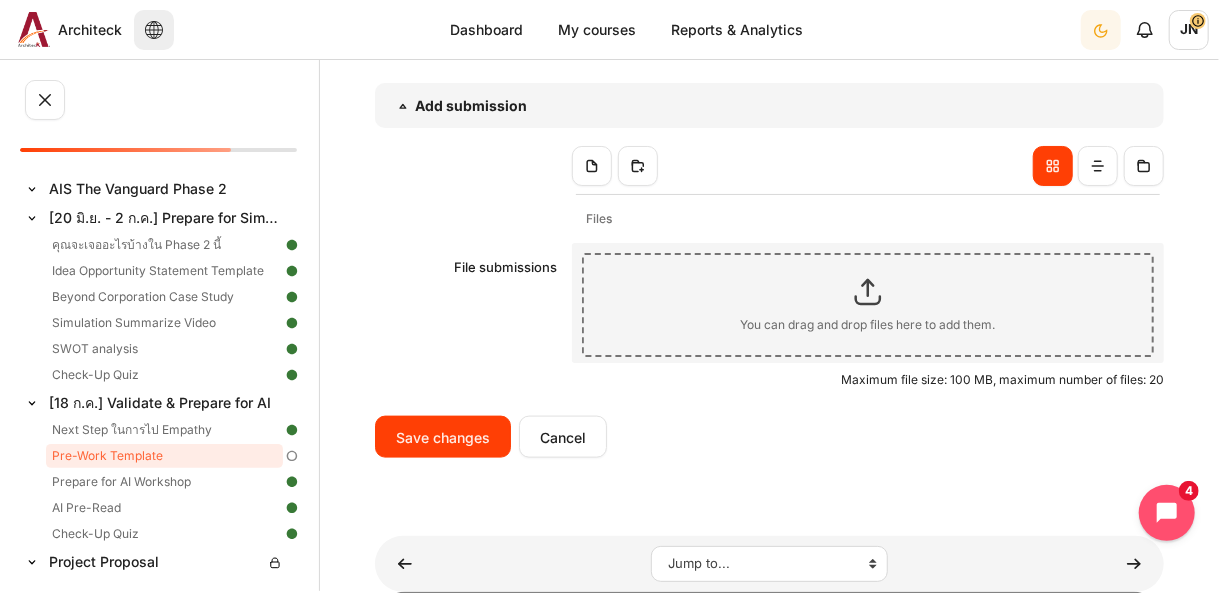 click at bounding box center (868, 292) 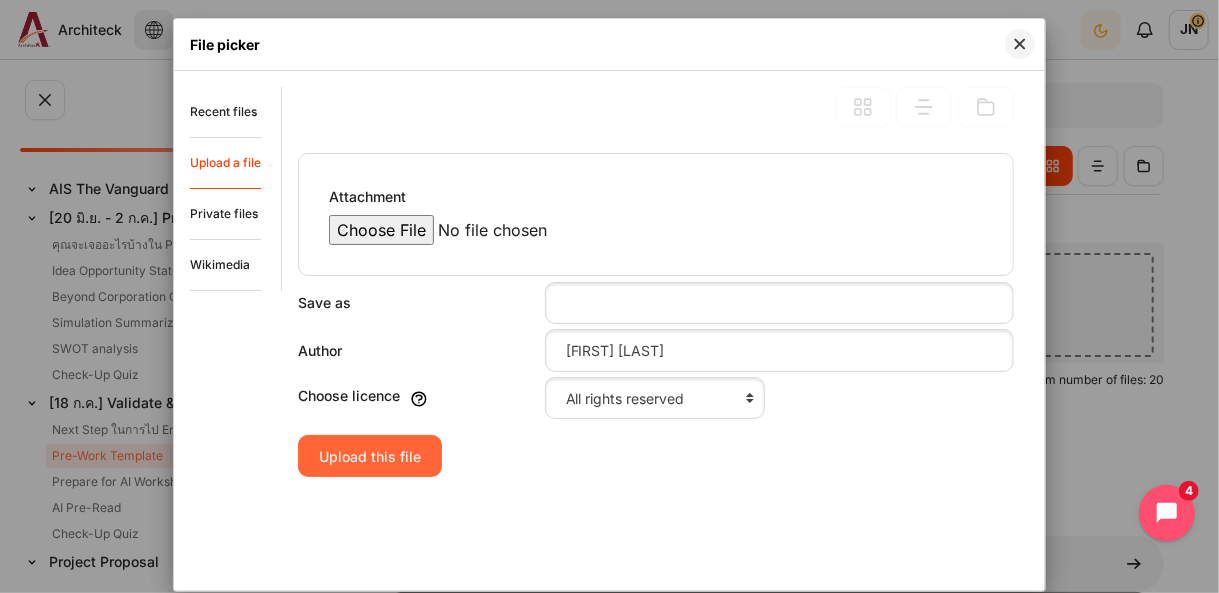 click on "Upload this file" at bounding box center (370, 456) 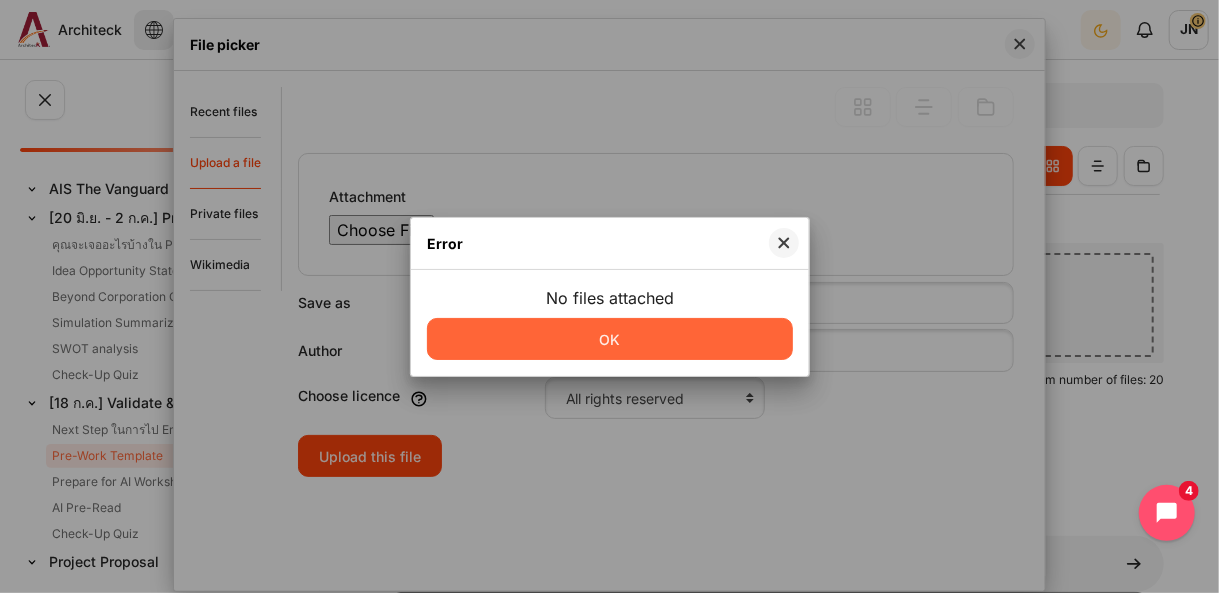 click on "OK" at bounding box center [610, 339] 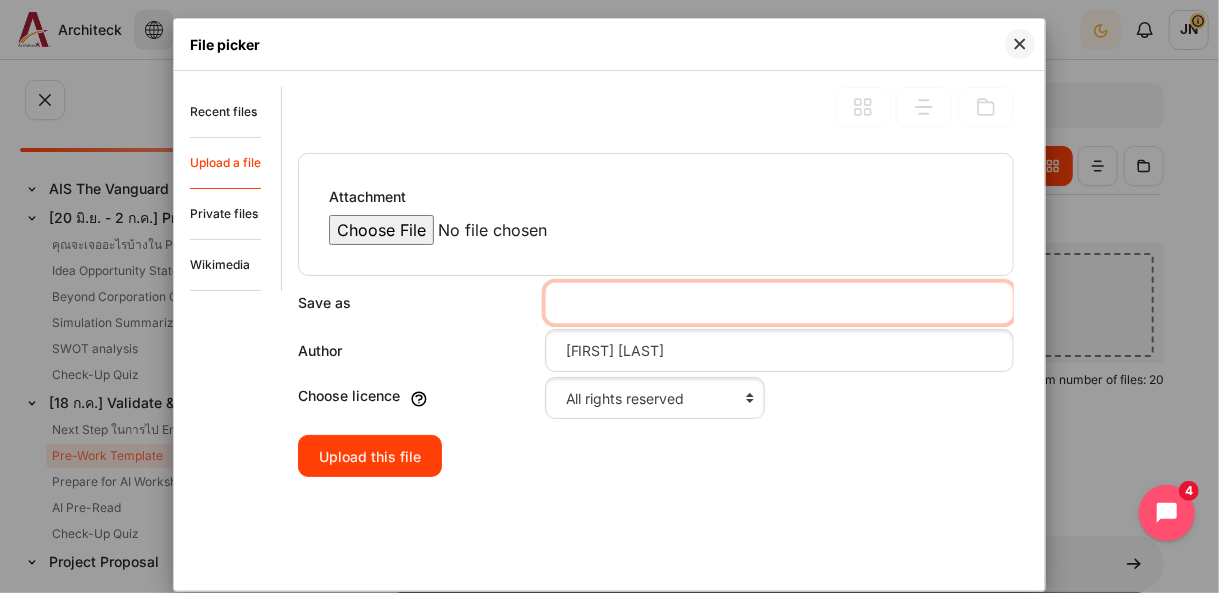 click on "Save as" at bounding box center (779, 303) 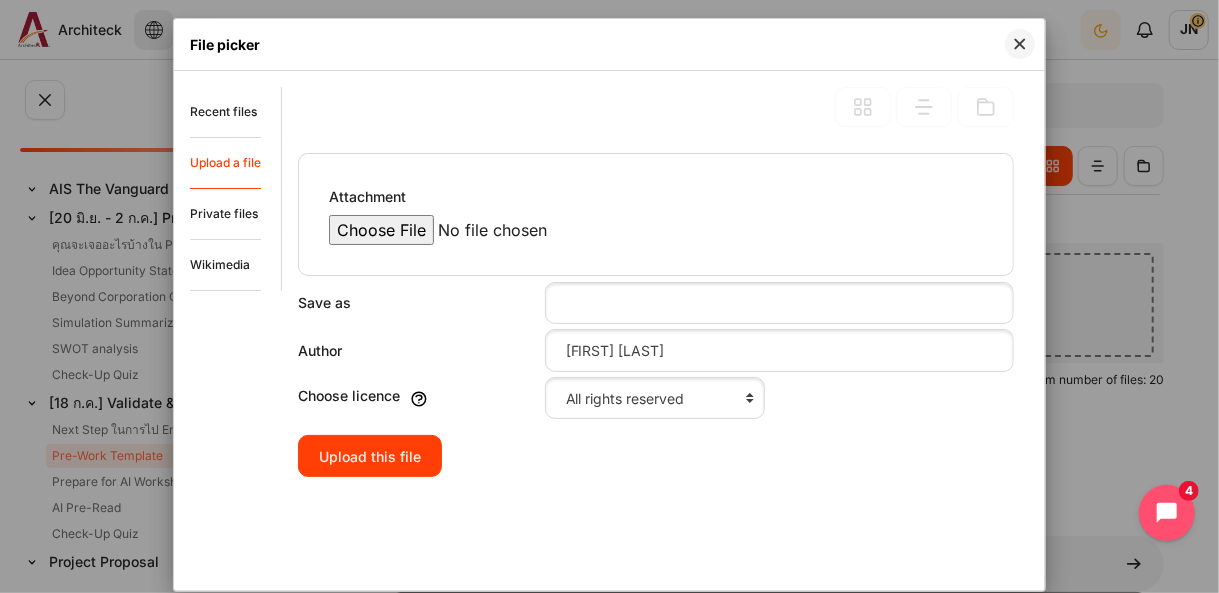 drag, startPoint x: 860, startPoint y: 418, endPoint x: 792, endPoint y: 418, distance: 68 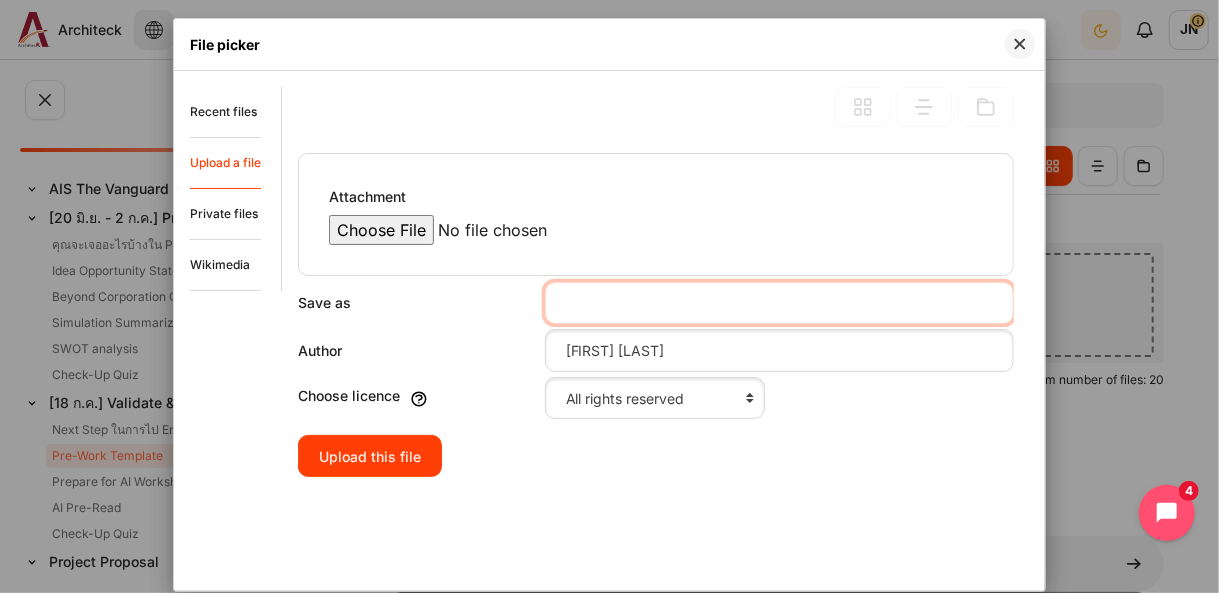 click on "Save as" at bounding box center [779, 303] 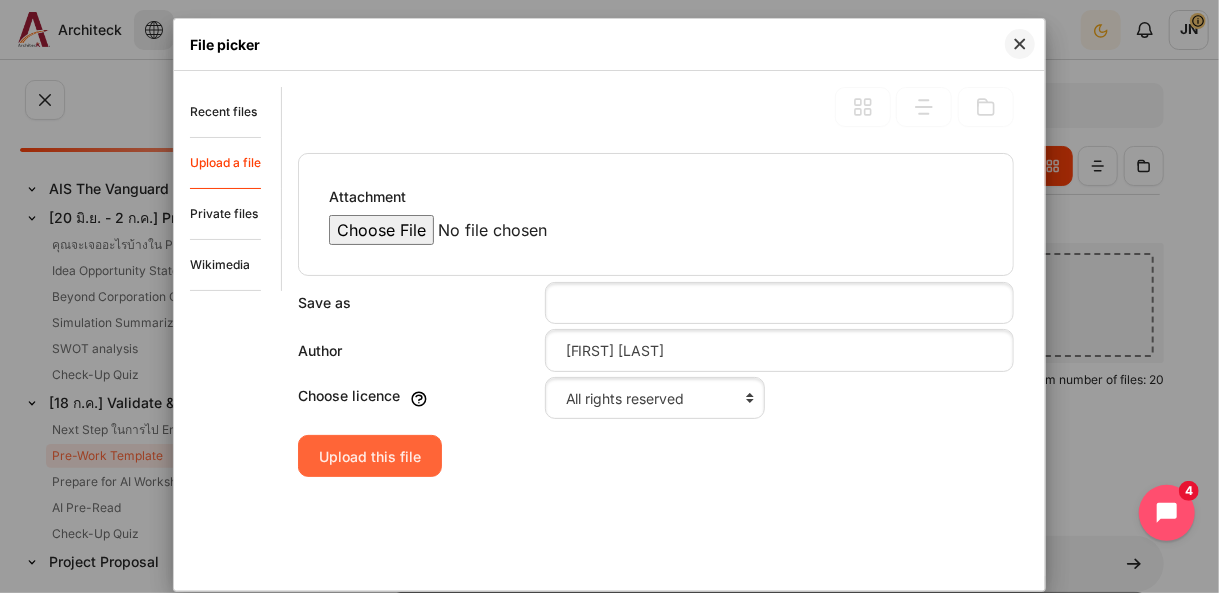 click on "Upload this file" at bounding box center (370, 456) 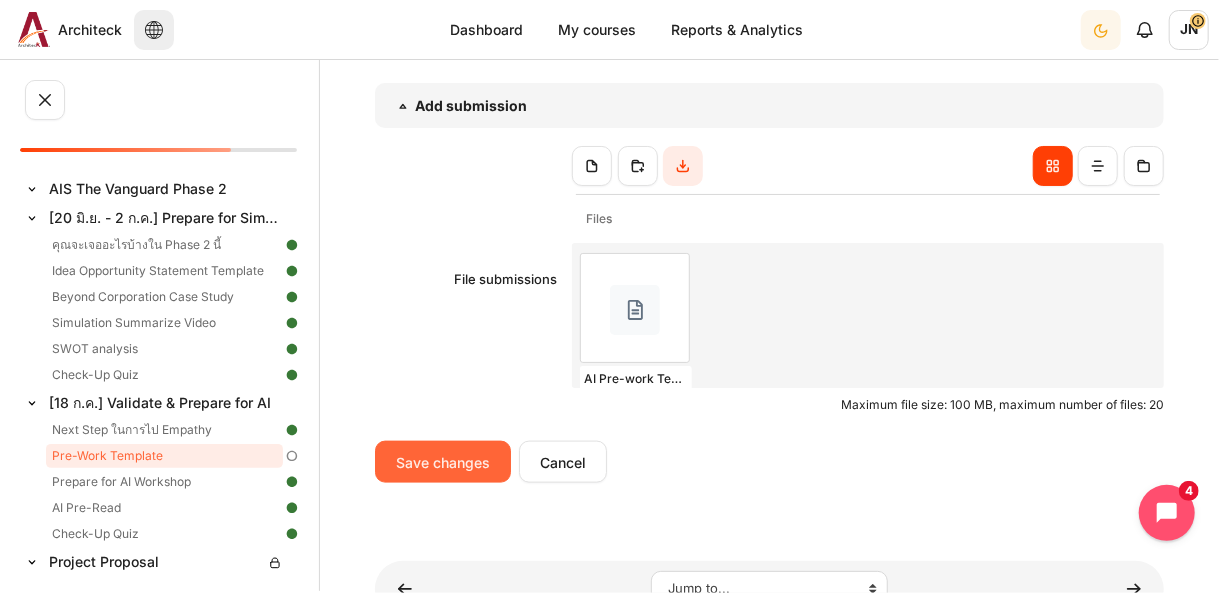 click on "Save changes" at bounding box center [443, 462] 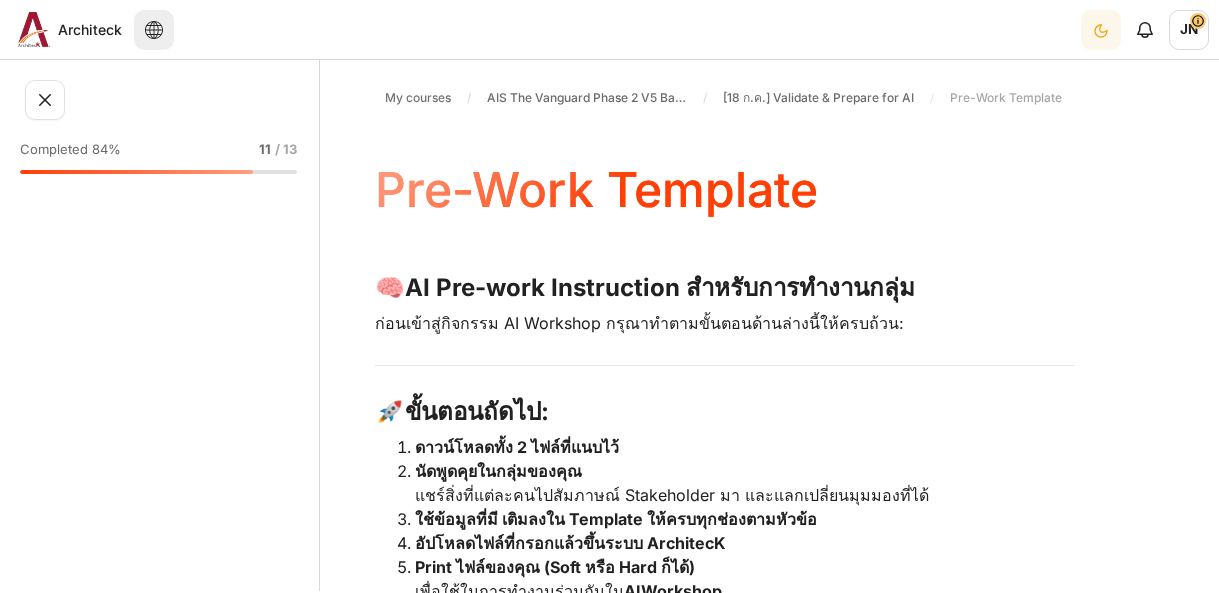 scroll, scrollTop: 0, scrollLeft: 0, axis: both 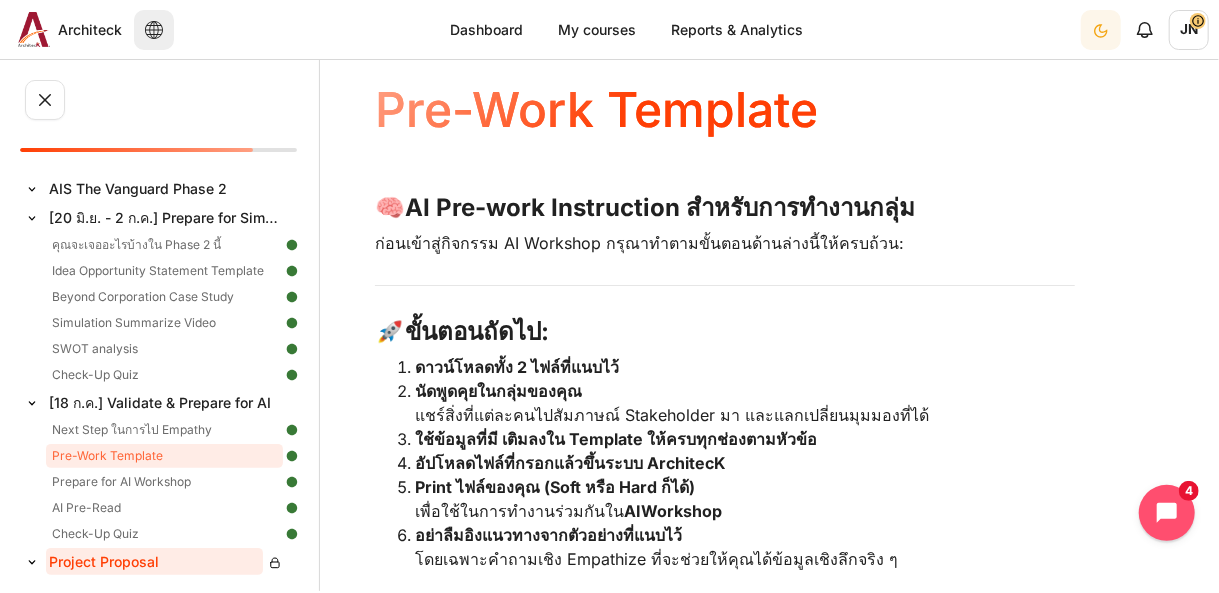 click on "Project Proposal" at bounding box center [154, 561] 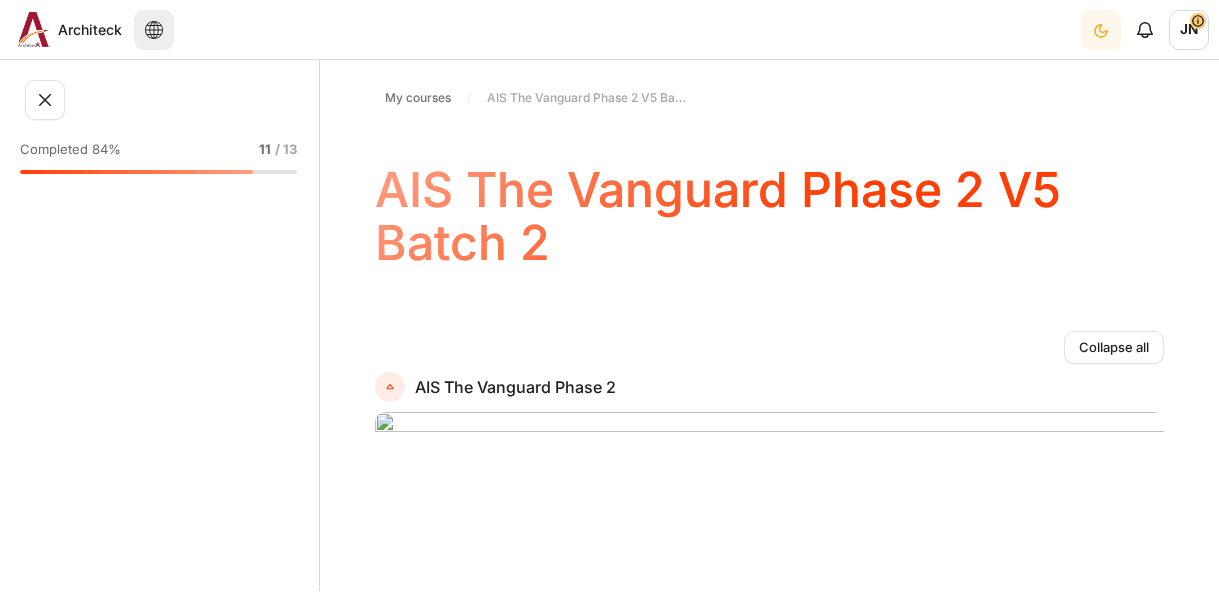 scroll, scrollTop: 0, scrollLeft: 0, axis: both 